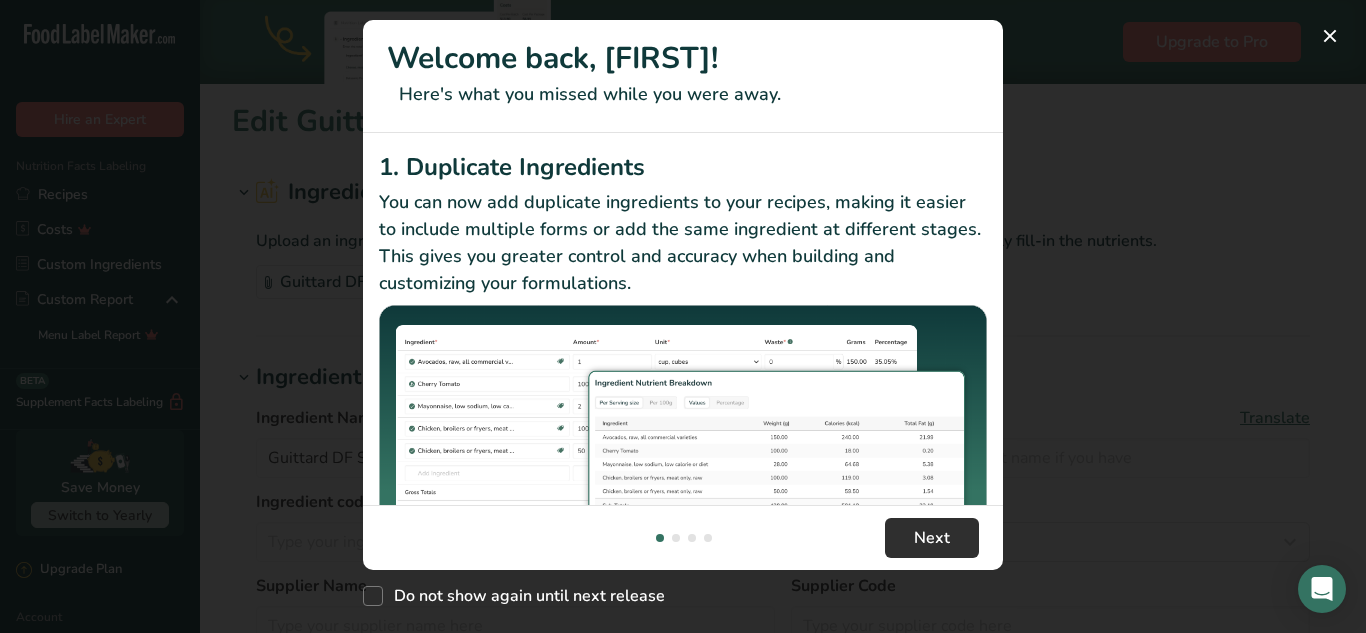 scroll, scrollTop: 0, scrollLeft: 0, axis: both 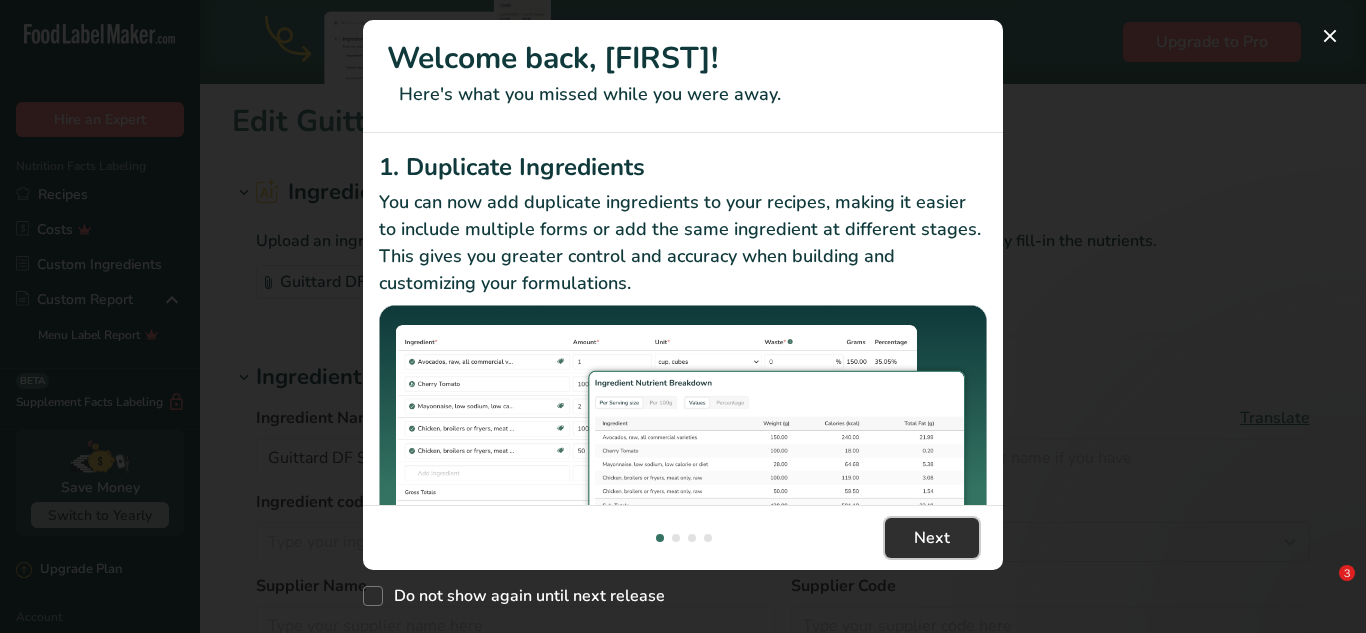 click on "Next" at bounding box center [932, 538] 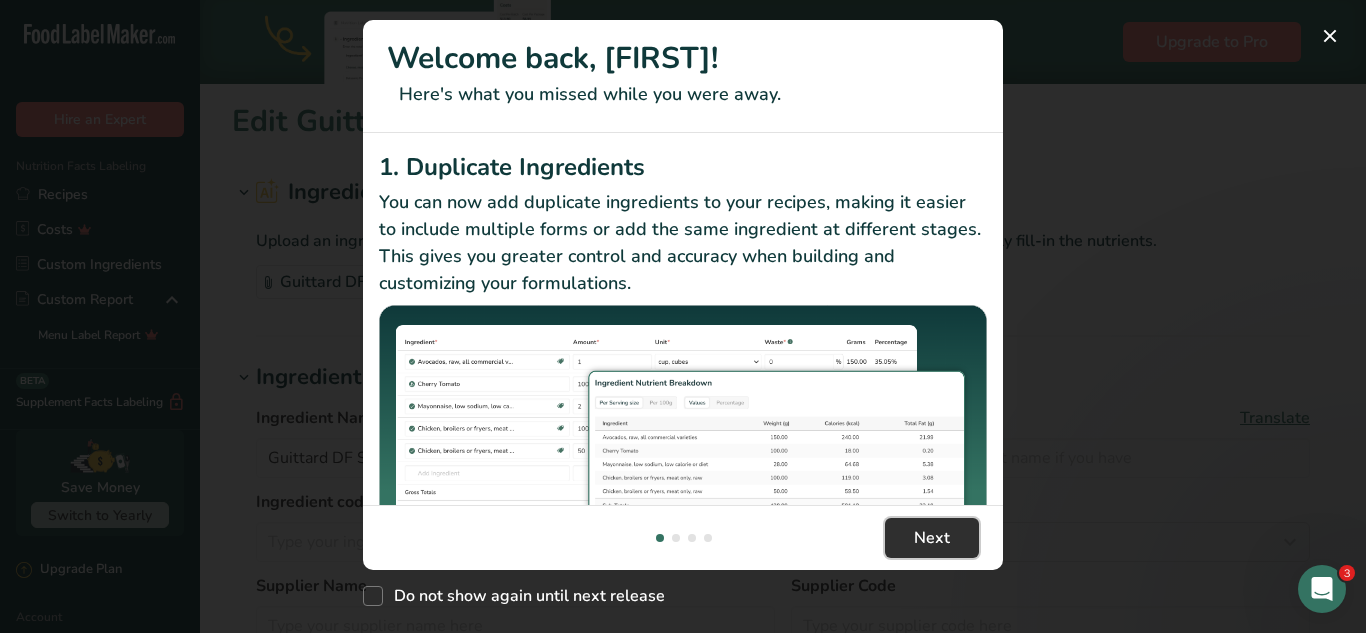 scroll, scrollTop: 0, scrollLeft: 625, axis: horizontal 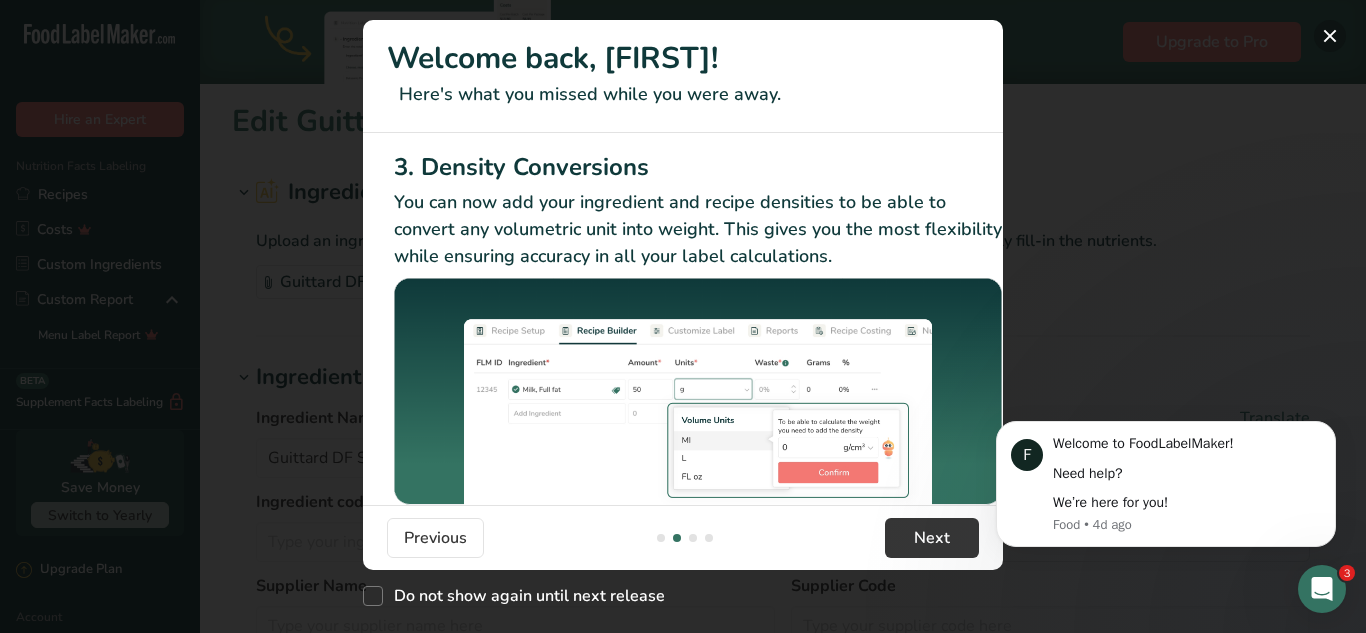 click at bounding box center (1330, 36) 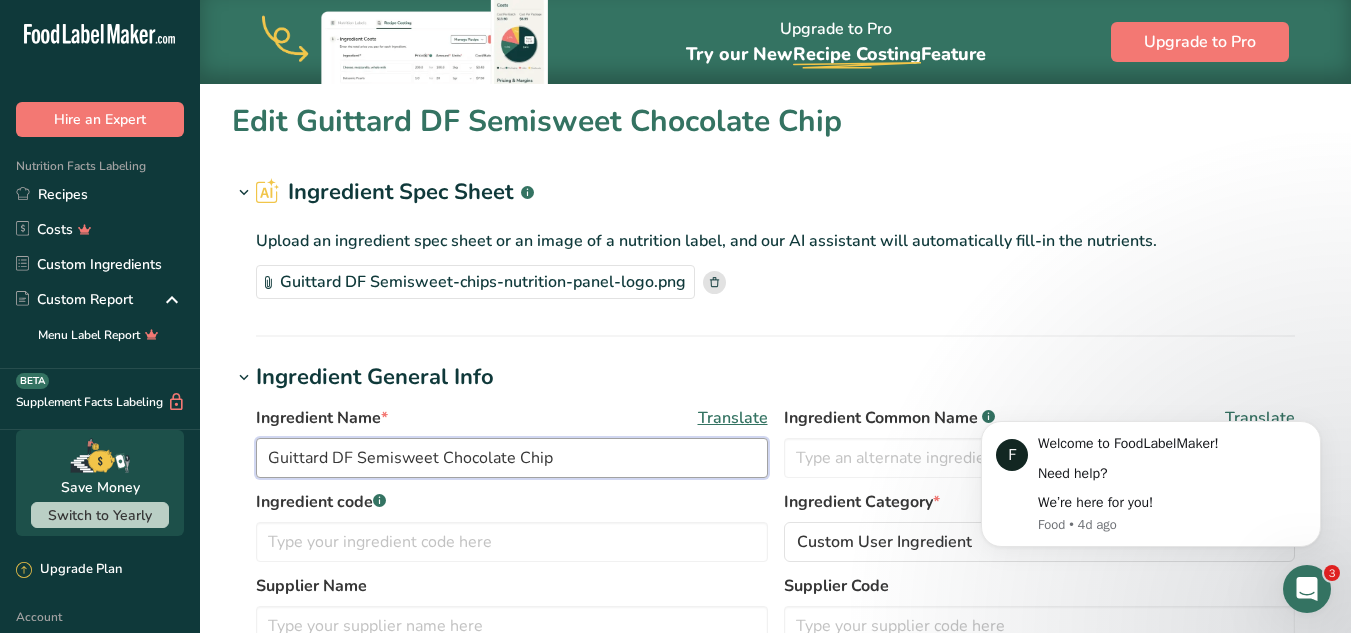 drag, startPoint x: 332, startPoint y: 460, endPoint x: 238, endPoint y: 458, distance: 94.02127 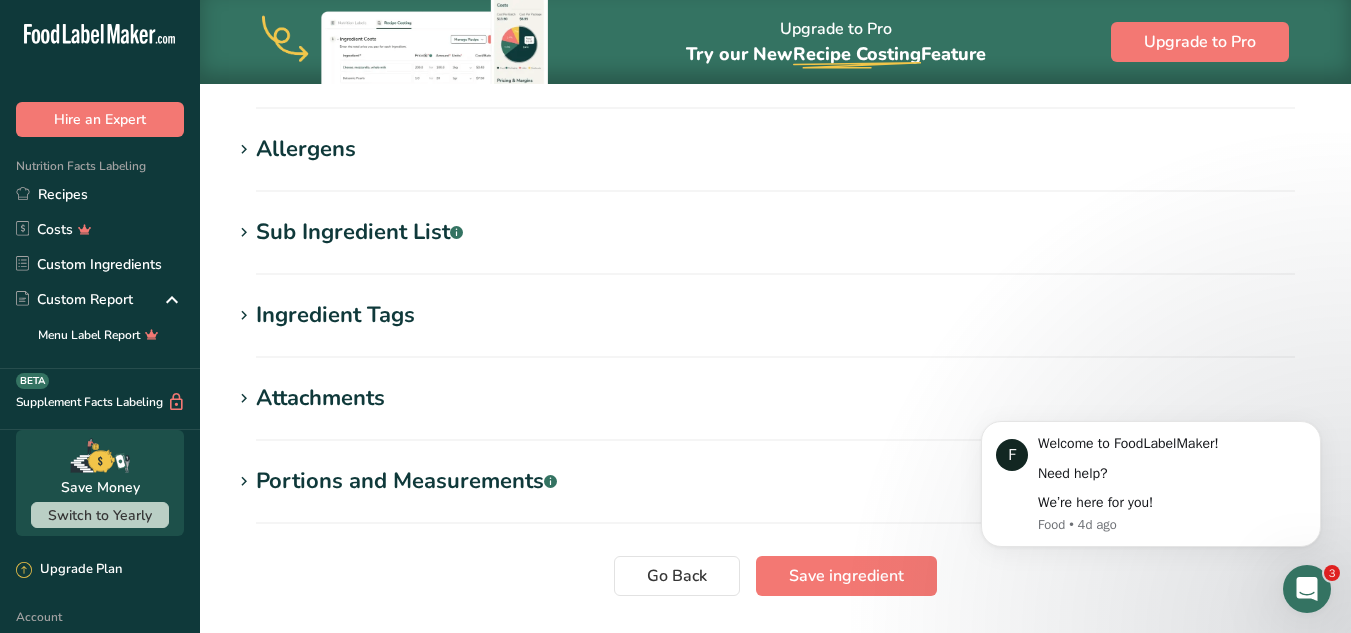scroll, scrollTop: 803, scrollLeft: 0, axis: vertical 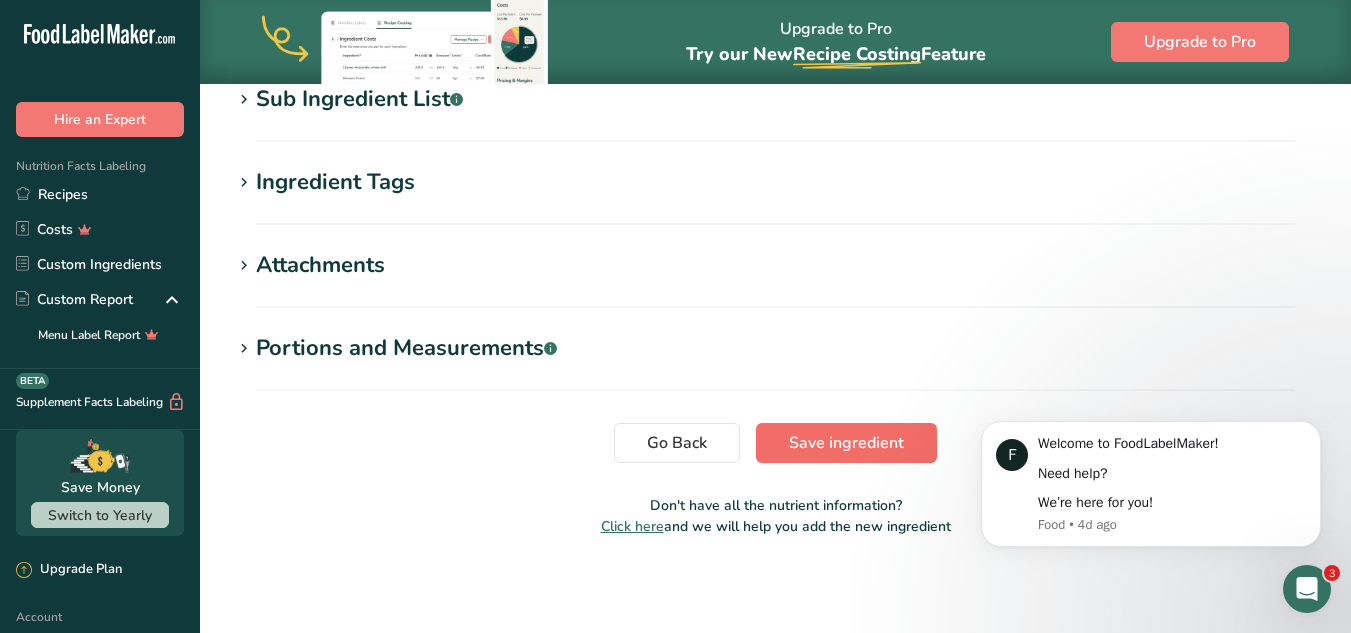 type on "DF Semisweet Chocolate Chip" 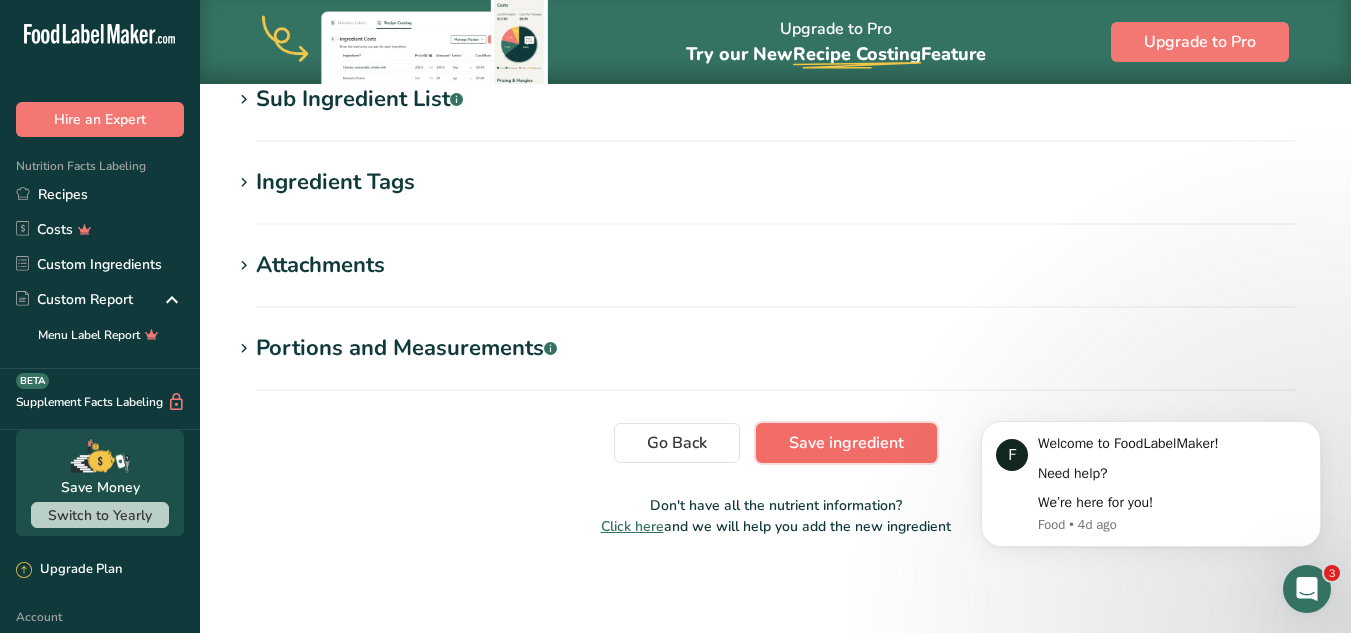 click on "Save ingredient" at bounding box center (846, 443) 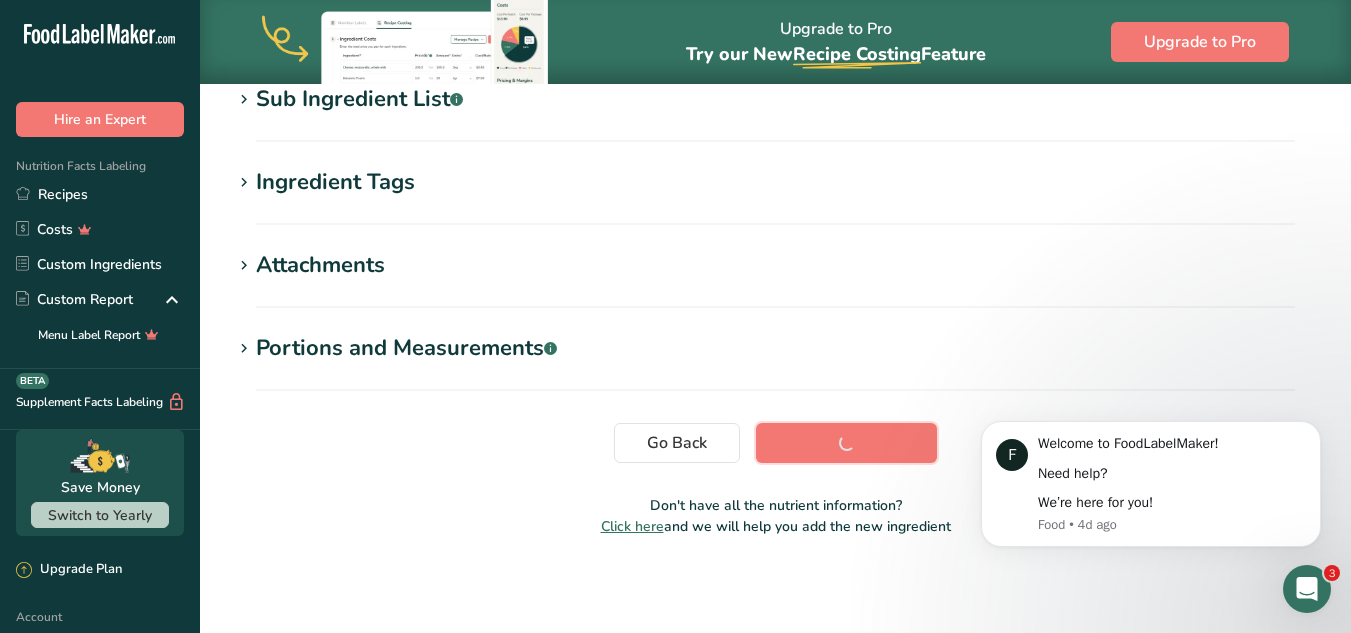 scroll, scrollTop: 425, scrollLeft: 0, axis: vertical 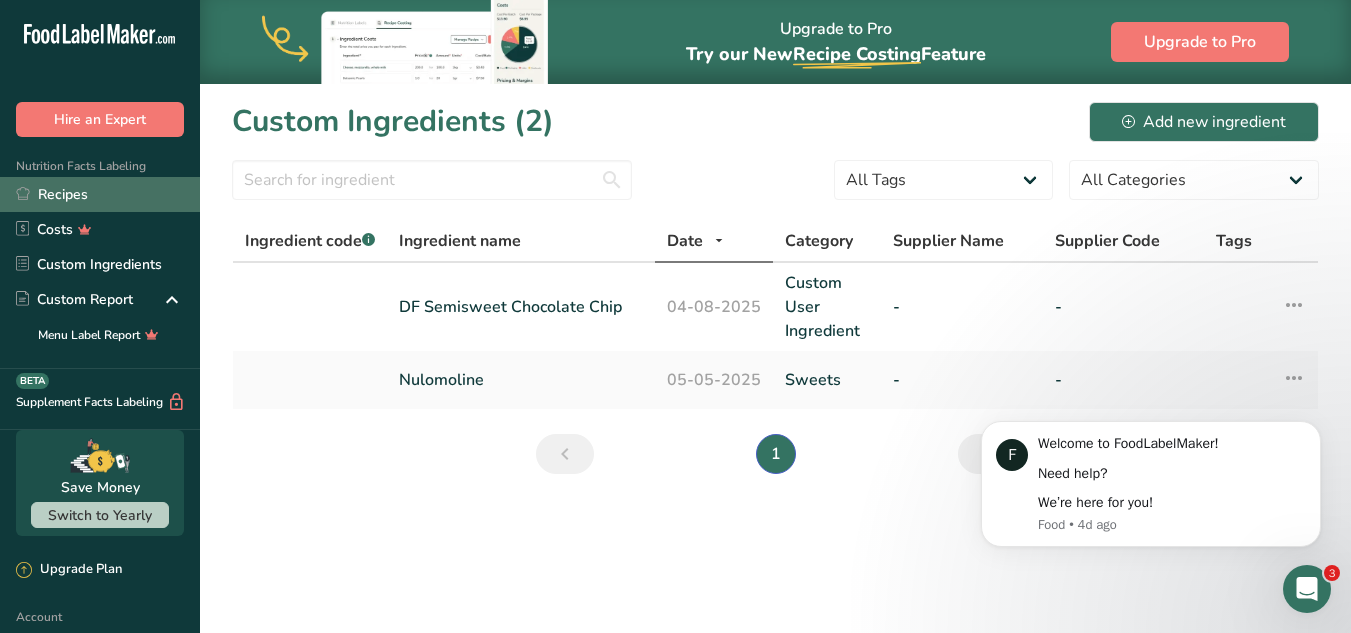 click on "Recipes" at bounding box center (100, 194) 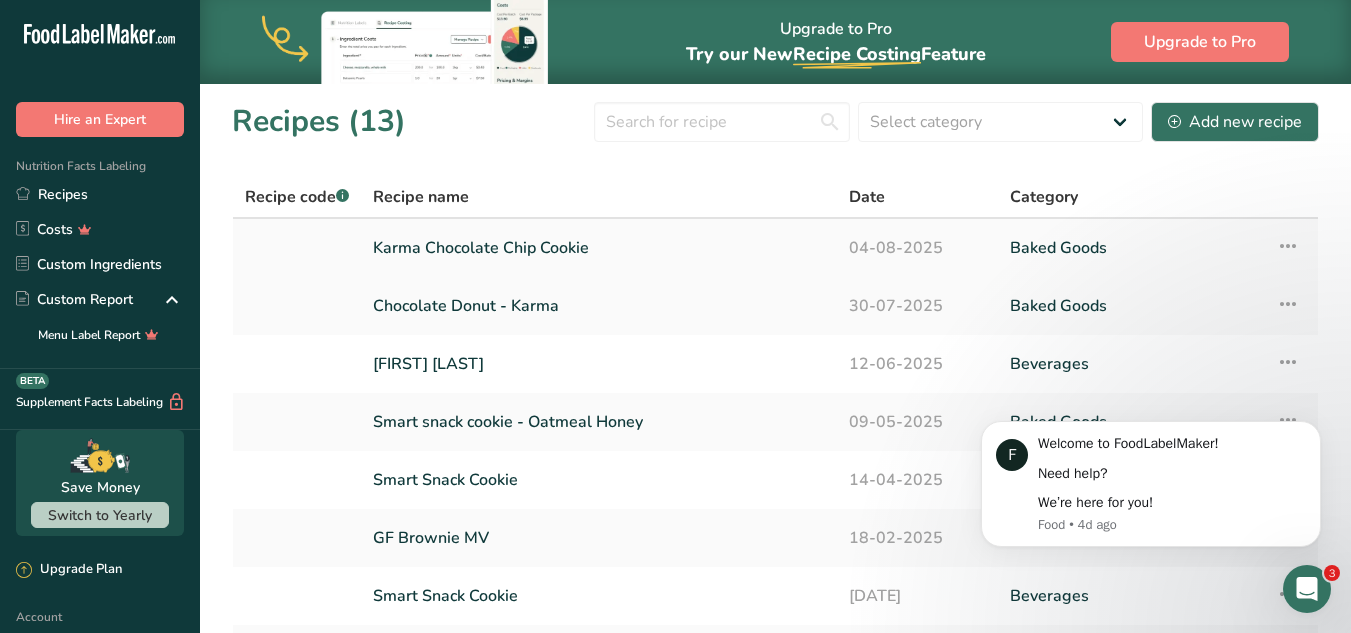 click on "Karma Chocolate Chip Cookie" at bounding box center (599, 248) 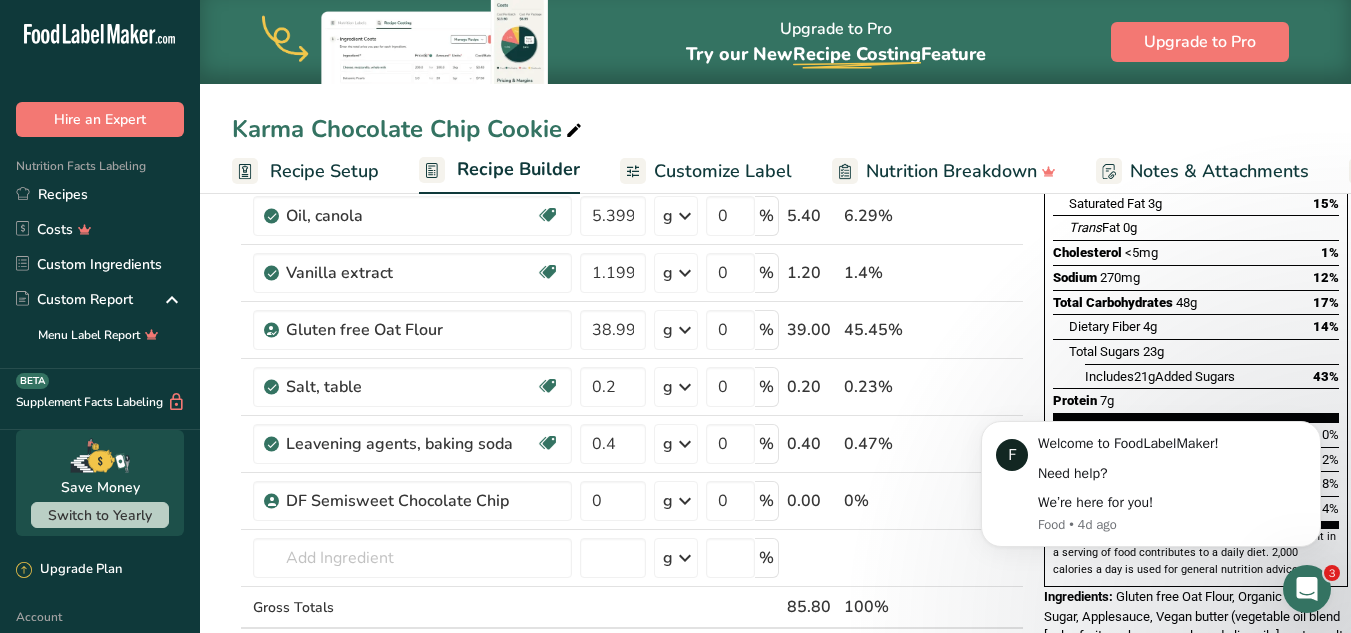 scroll, scrollTop: 326, scrollLeft: 0, axis: vertical 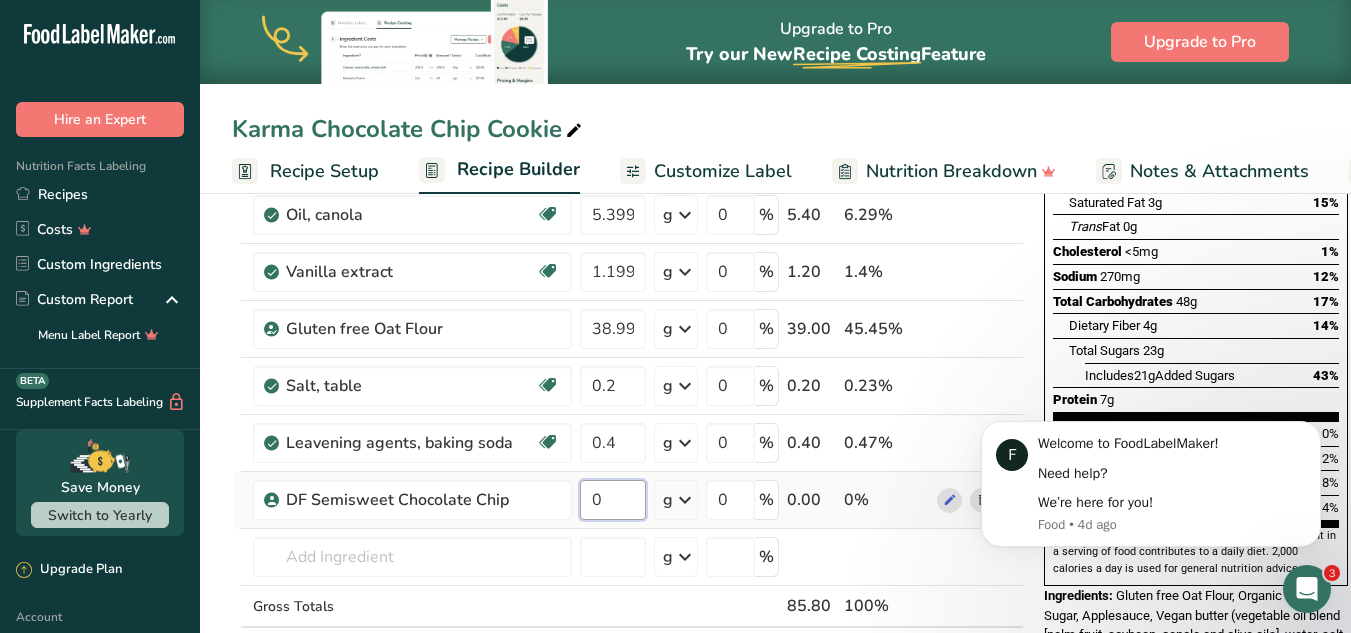 click on "0" at bounding box center (613, 500) 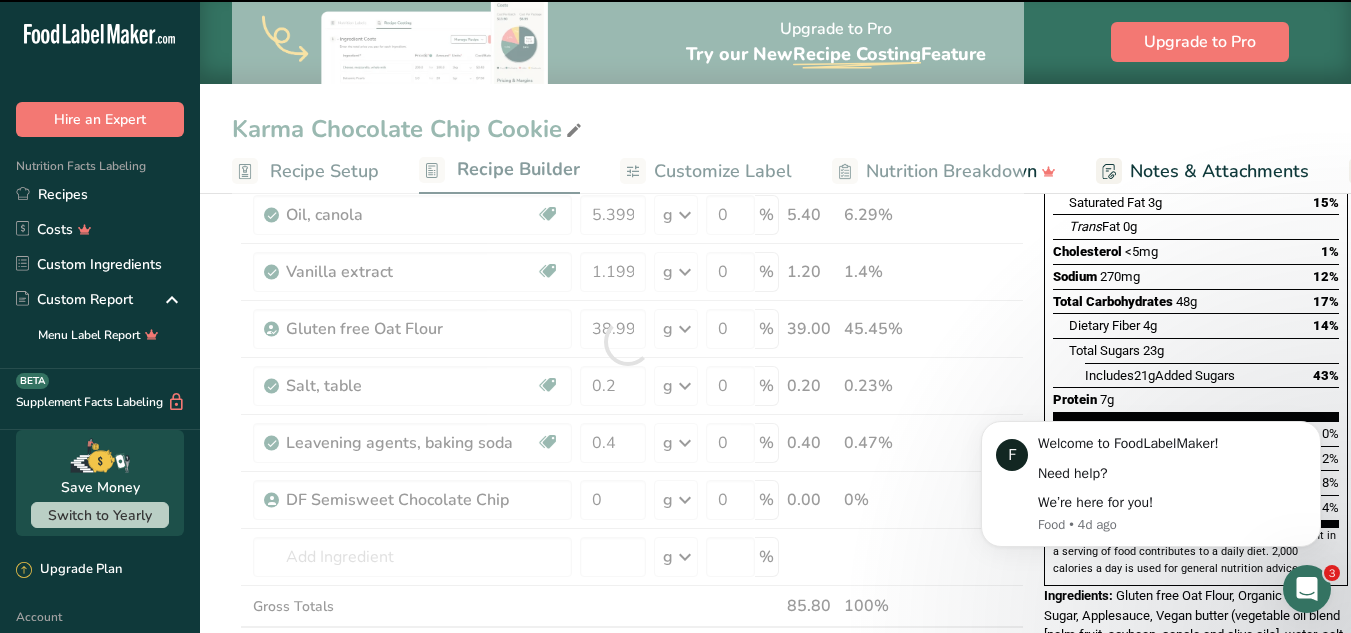click on "Ingredient * Amount * Unit * Waste * .a-a{fill:#347362;}.b-a{fill:#fff;} Grams Percentage Earth Balance Butter 8.4 g Weight Units g kg mg See more Volume Units l Volume units require a density conversion. If you know your ingredient's density enter it below. Otherwise, click on "RIA" our AI Regulatory bot - she will be able to help you lb/ft3 g/cm3 Confirm mL Volume units require a density conversion. If you know your ingredient's density enter it below. Otherwise, click on "RIA" our AI Regulatory bot - she will be able to help you lb/ft3" at bounding box center [628, 342] 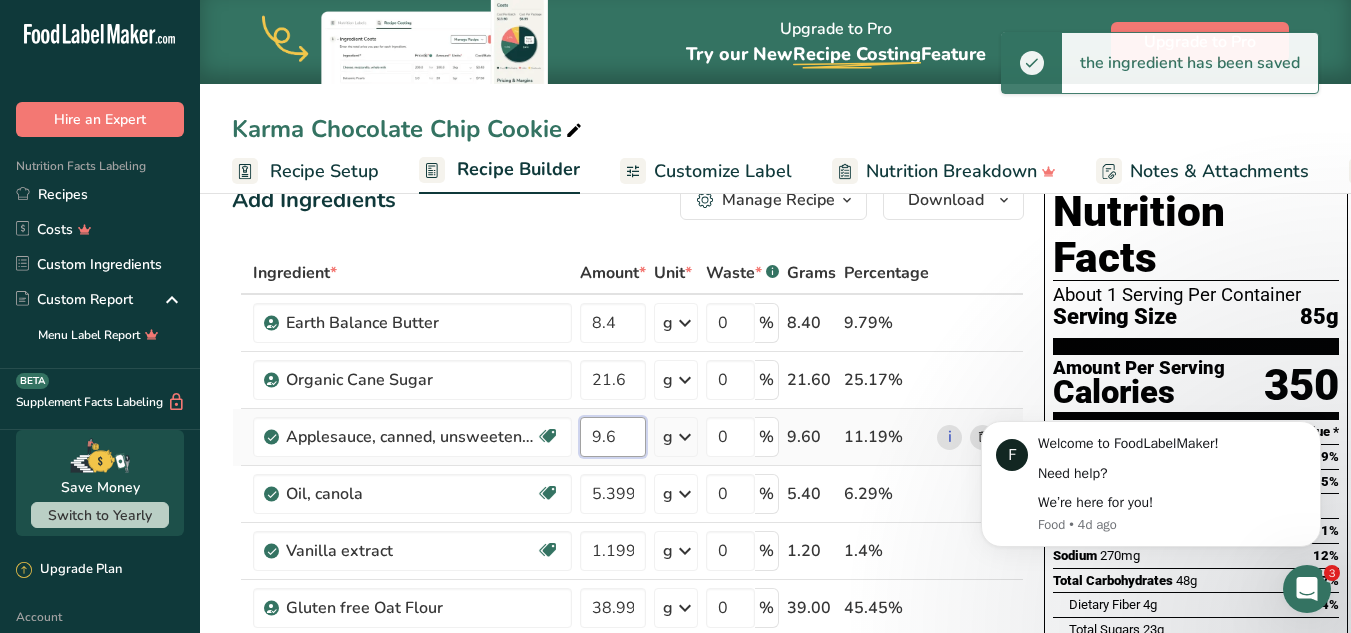 scroll, scrollTop: 46, scrollLeft: 0, axis: vertical 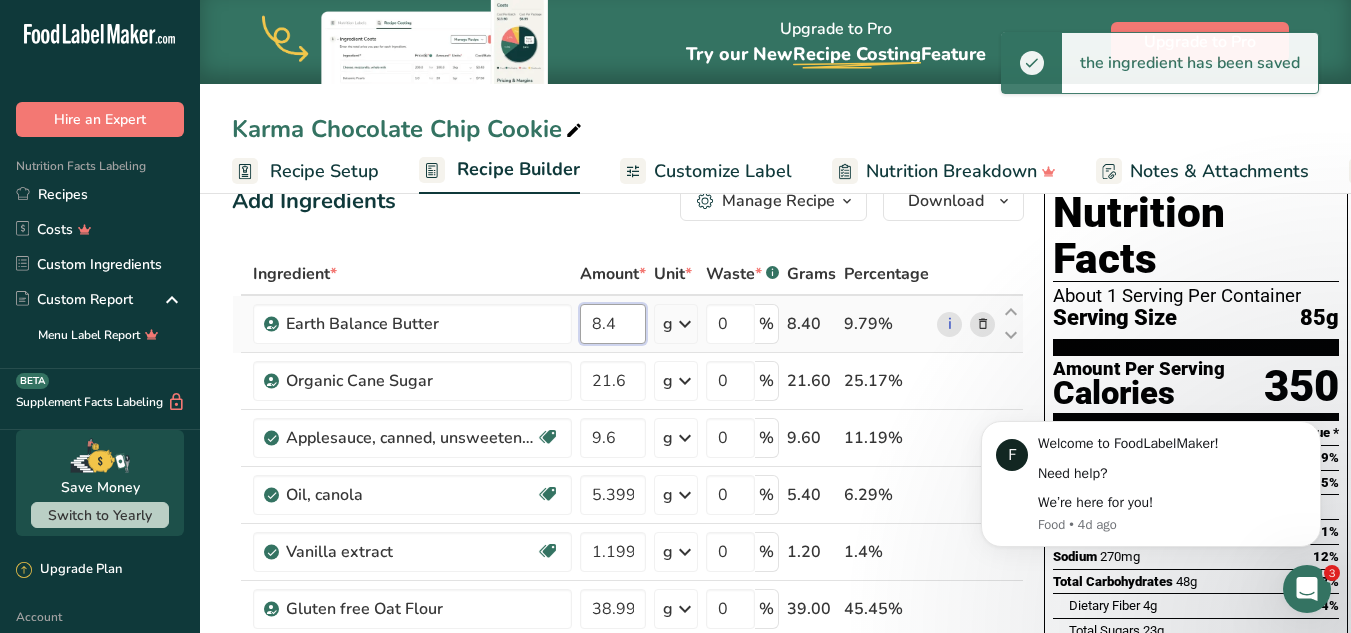 click on "Ingredient * Amount * Unit * Waste * .a-a{fill:#347362;}.b-a{fill:#fff;} Grams Percentage Earth Balance Butter 8.4 g Weight Units g kg mg See more Volume Units l Volume units require a density conversion. If you know your ingredient's density enter it below. Otherwise, click on "RIA" our AI Regulatory bot - she will be able to help you lb/ft3 g/cm3 Confirm mL Volume units require a density conversion. If you know your ingredient's density enter it below. Otherwise, click on "RIA" our AI Regulatory bot - she will be able to help you lb/ft3" at bounding box center [628, 622] 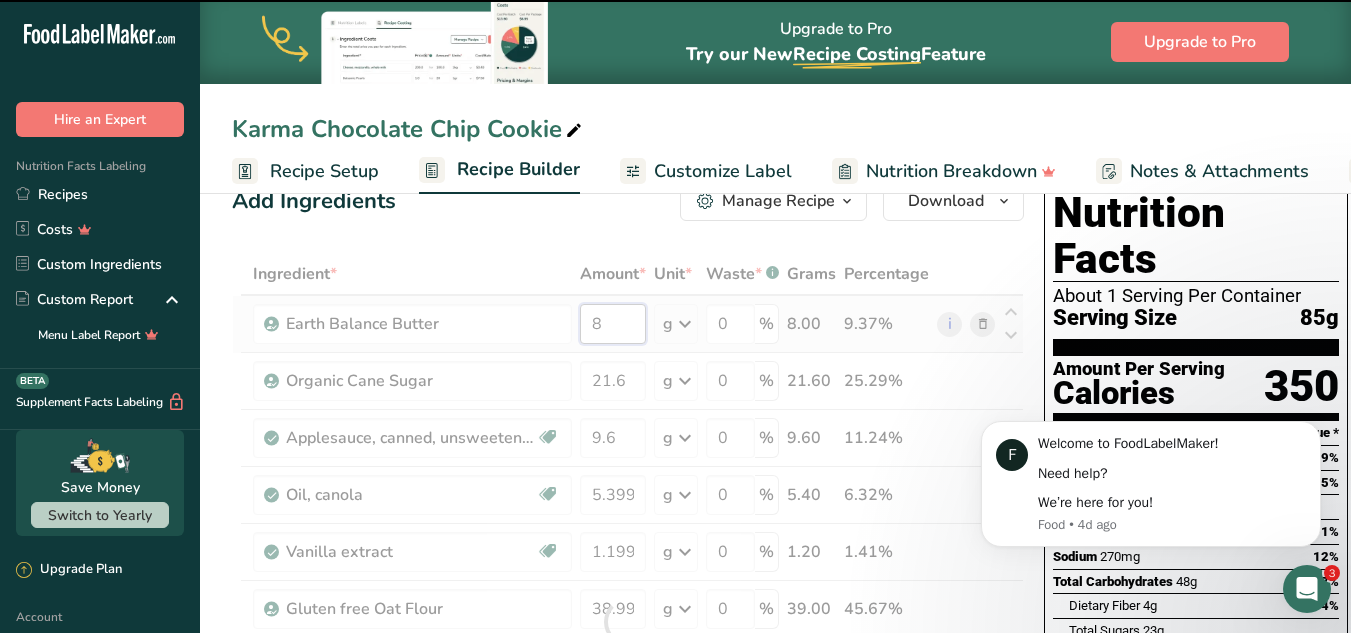 type on "8.4" 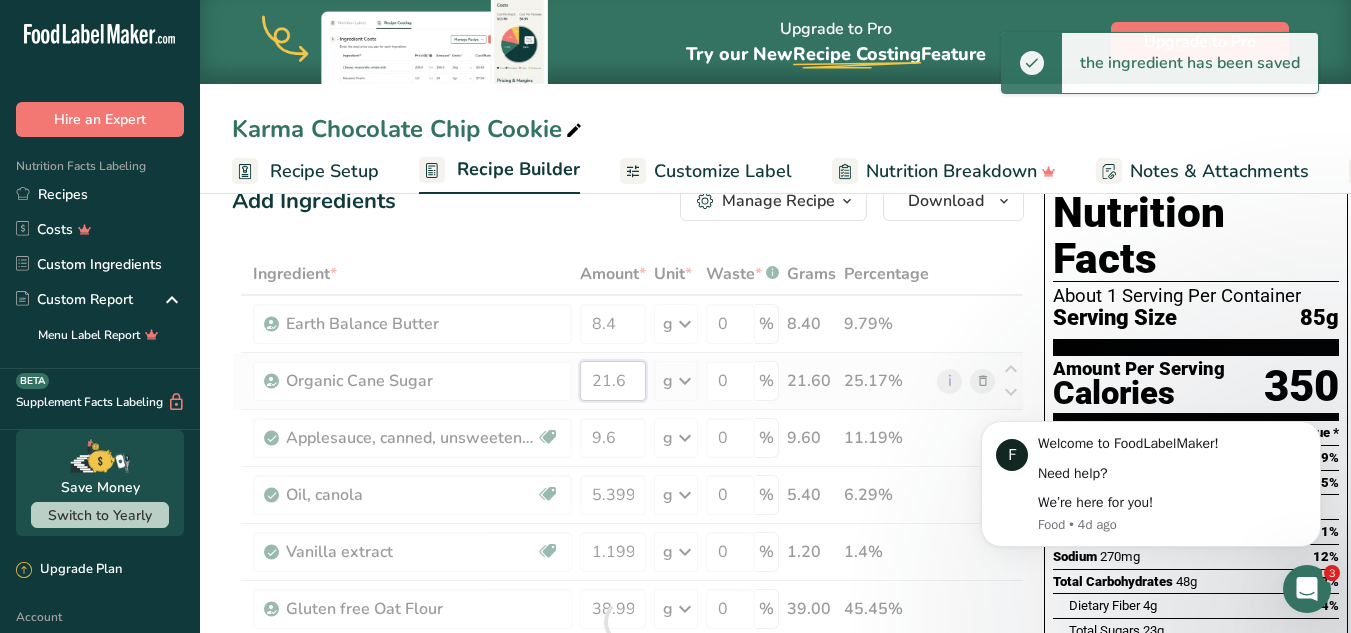 click on "Ingredient * Amount * Unit * Waste * .a-a{fill:#347362;}.b-a{fill:#fff;} Grams Percentage Earth Balance Butter 8.4 g Weight Units g kg mg See more Volume Units l Volume units require a density conversion. If you know your ingredient's density enter it below. Otherwise, click on "RIA" our AI Regulatory bot - she will be able to help you lb/ft3 g/cm3 Confirm mL Volume units require a density conversion. If you know your ingredient's density enter it below. Otherwise, click on "RIA" our AI Regulatory bot - she will be able to help you lb/ft3" at bounding box center (628, 622) 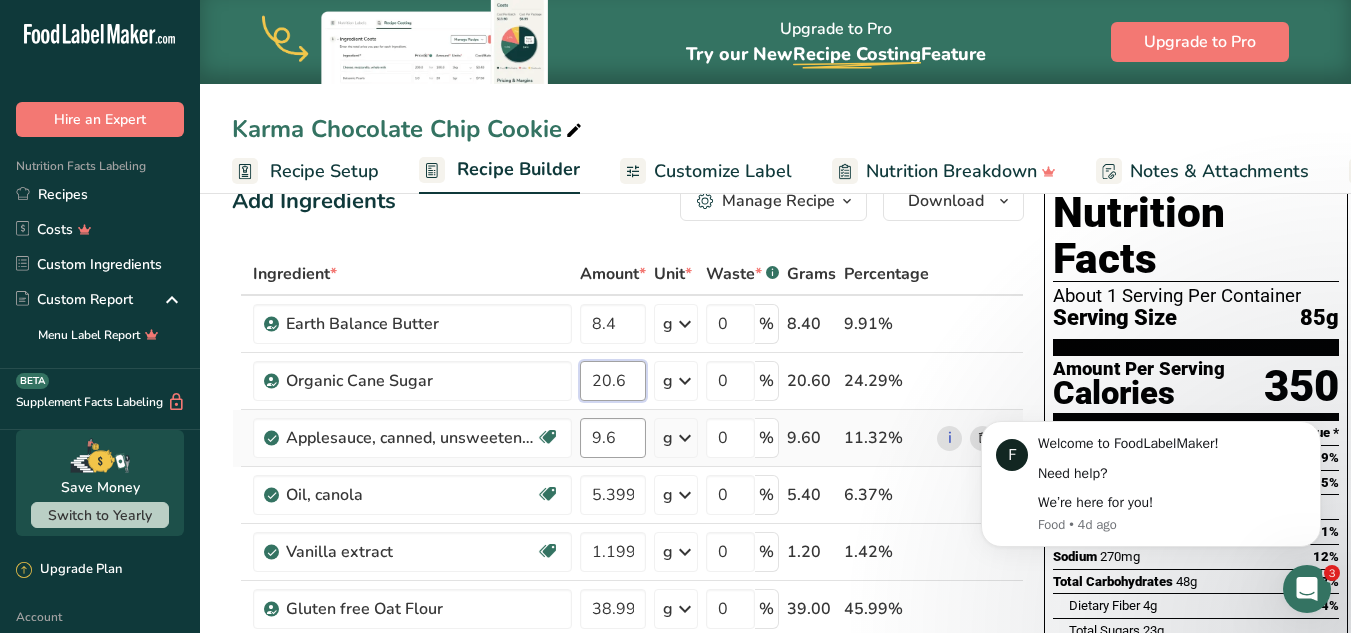 type on "20.6" 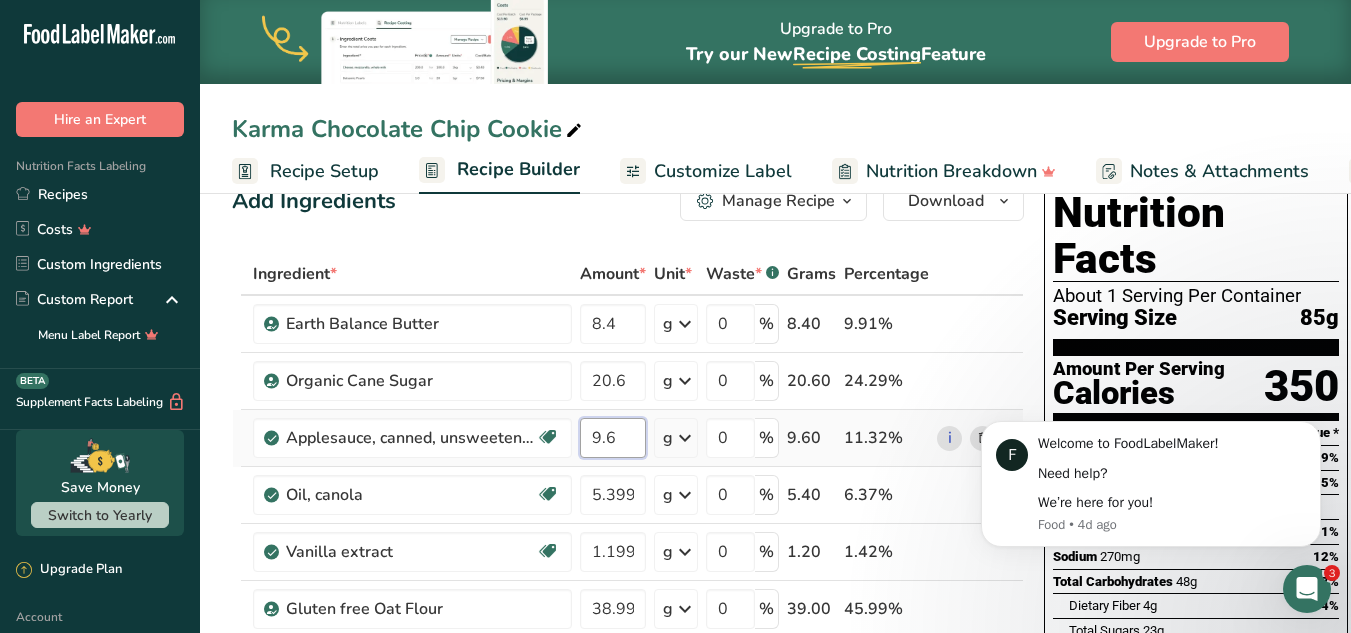 click on "Ingredient * Amount * Unit * Waste * .a-a{fill:#347362;}.b-a{fill:#fff;} Grams Percentage Earth Balance Butter 8.4 g Weight Units g kg mg See more Volume Units l Volume units require a density conversion. If you know your ingredient's density enter it below. Otherwise, click on "RIA" our AI Regulatory bot - she will be able to help you lb/ft3 g/cm3 Confirm mL Volume units require a density conversion. If you know your ingredient's density enter it below. Otherwise, click on "RIA" our AI Regulatory bot - she will be able to help you lb/ft3" at bounding box center (628, 622) 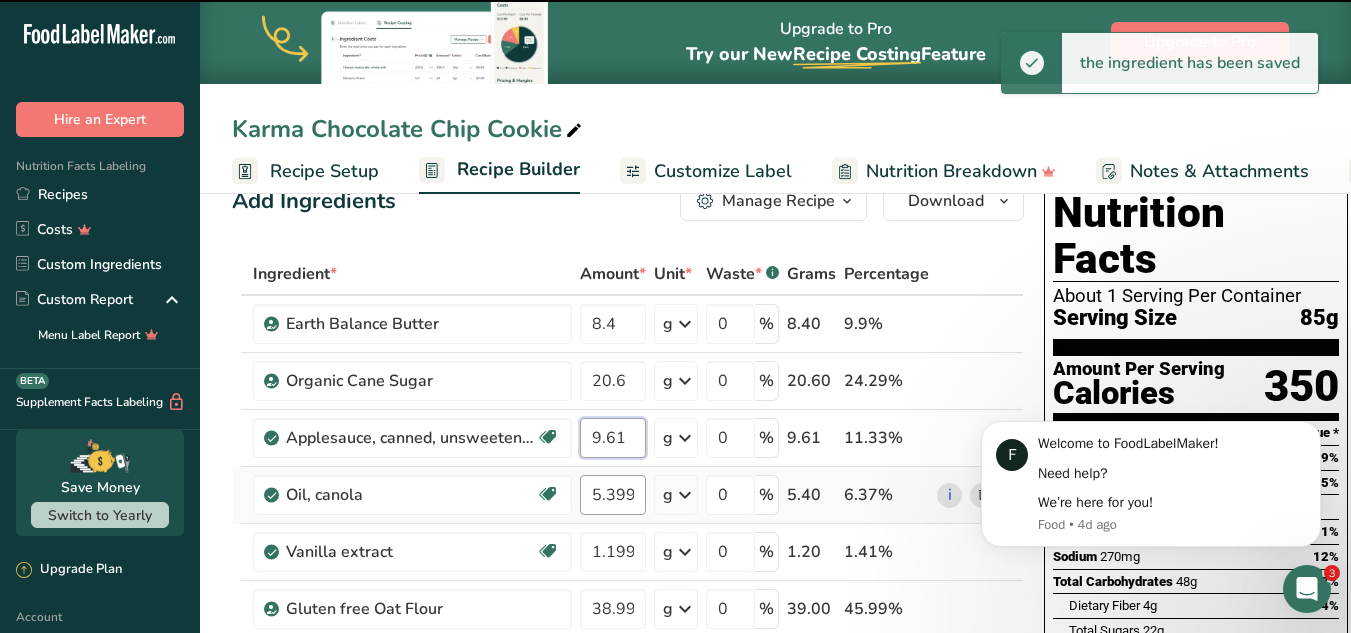 type on "9.61" 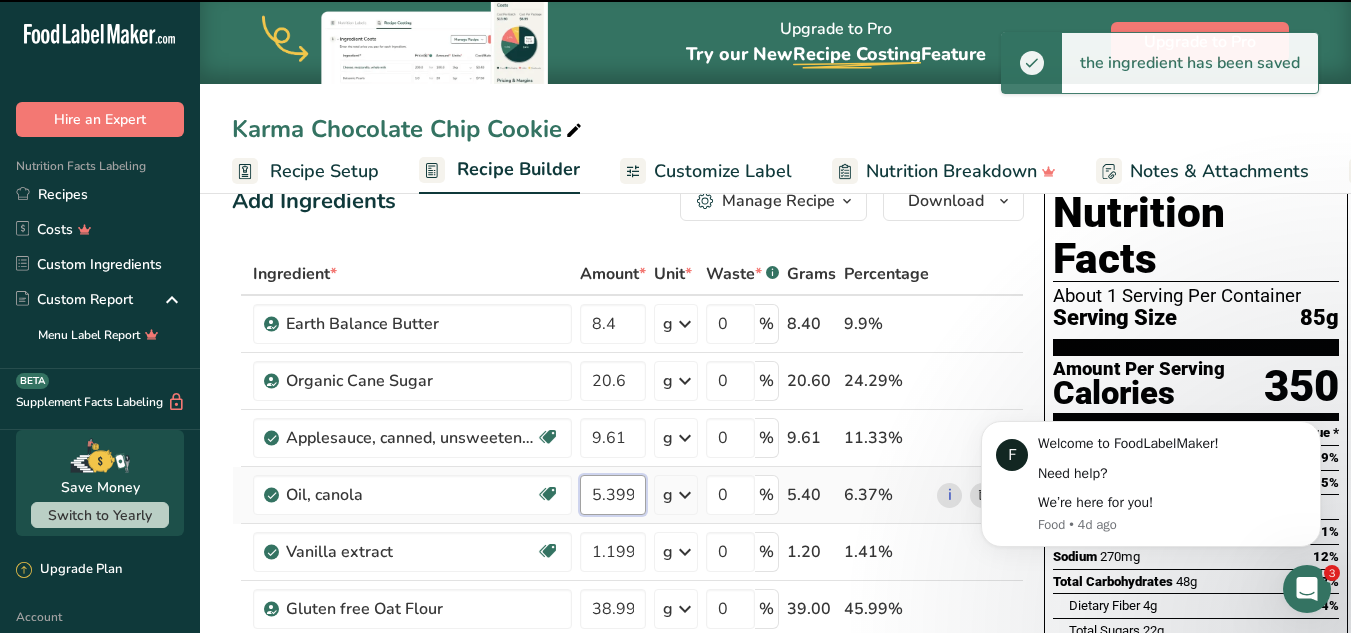 click on "Ingredient * Amount * Unit * Waste * .a-a{fill:#347362;}.b-a{fill:#fff;} Grams Percentage Earth Balance Butter 8.4 g Weight Units g kg mg See more Volume Units l Volume units require a density conversion. If you know your ingredient's density enter it below. Otherwise, click on "RIA" our AI Regulatory bot - she will be able to help you lb/ft3 g/cm3 Confirm mL Volume units require a density conversion. If you know your ingredient's density enter it below. Otherwise, click on "RIA" our AI Regulatory bot - she will be able to help you lb/ft3" at bounding box center [628, 622] 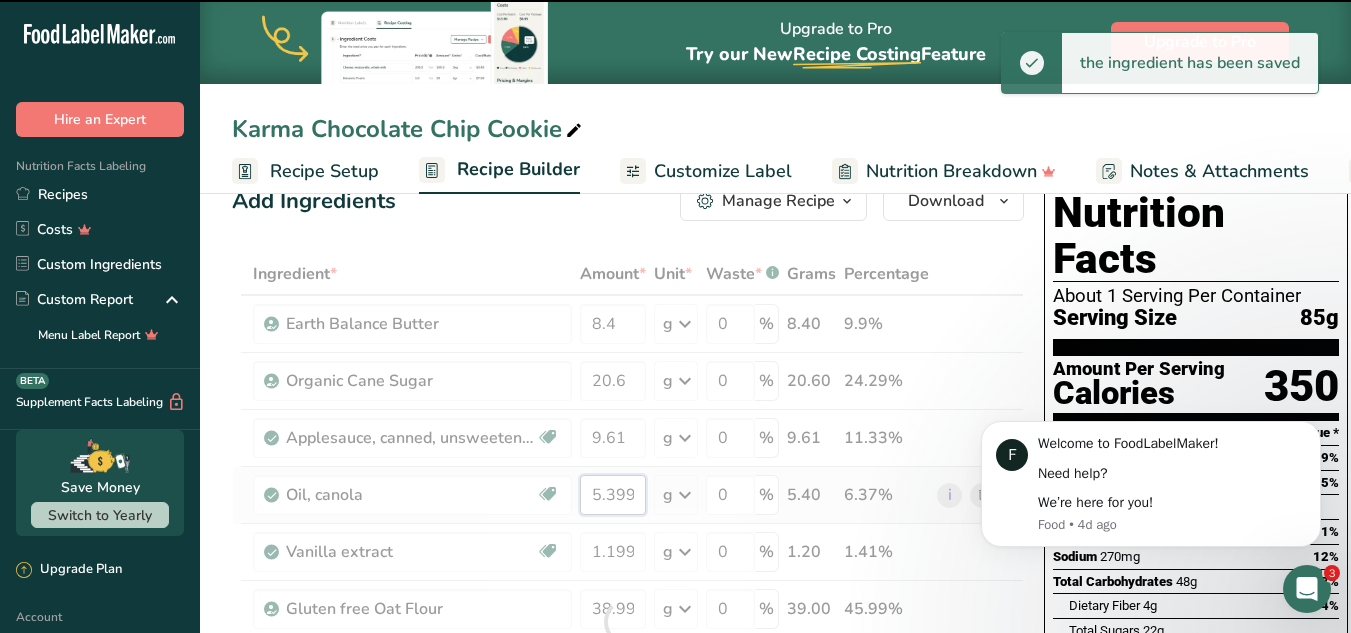 click on "5.399997" at bounding box center (613, 495) 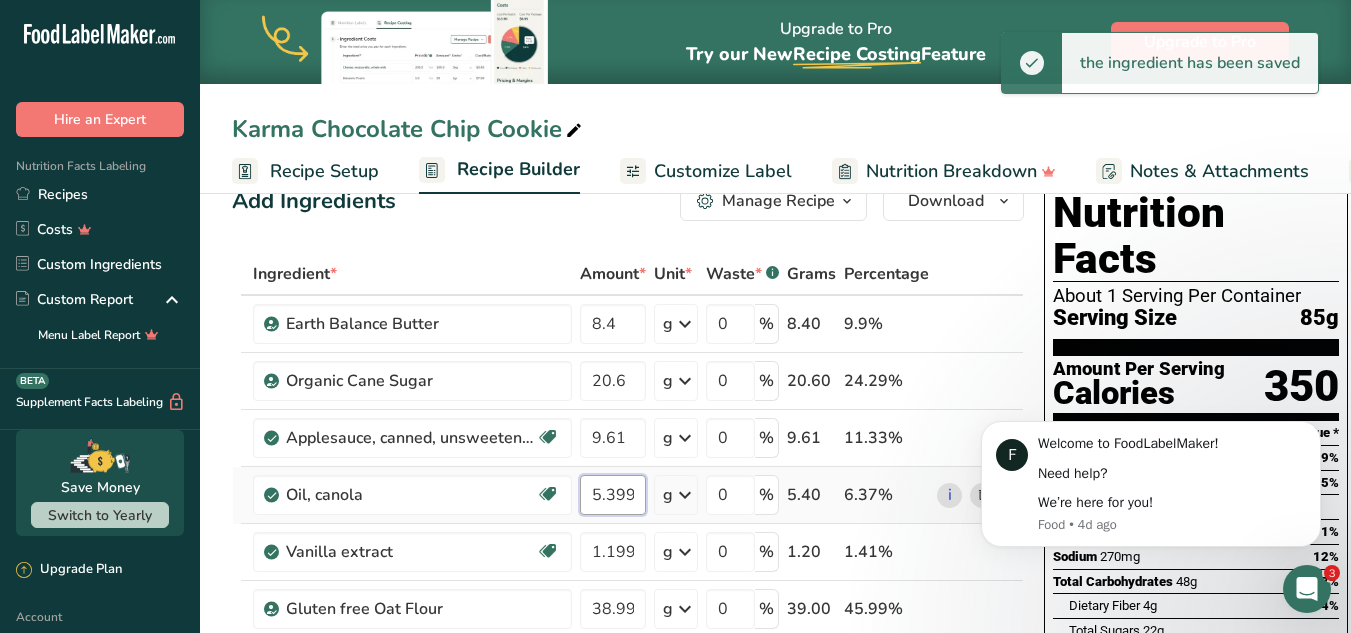 scroll, scrollTop: 0, scrollLeft: 27, axis: horizontal 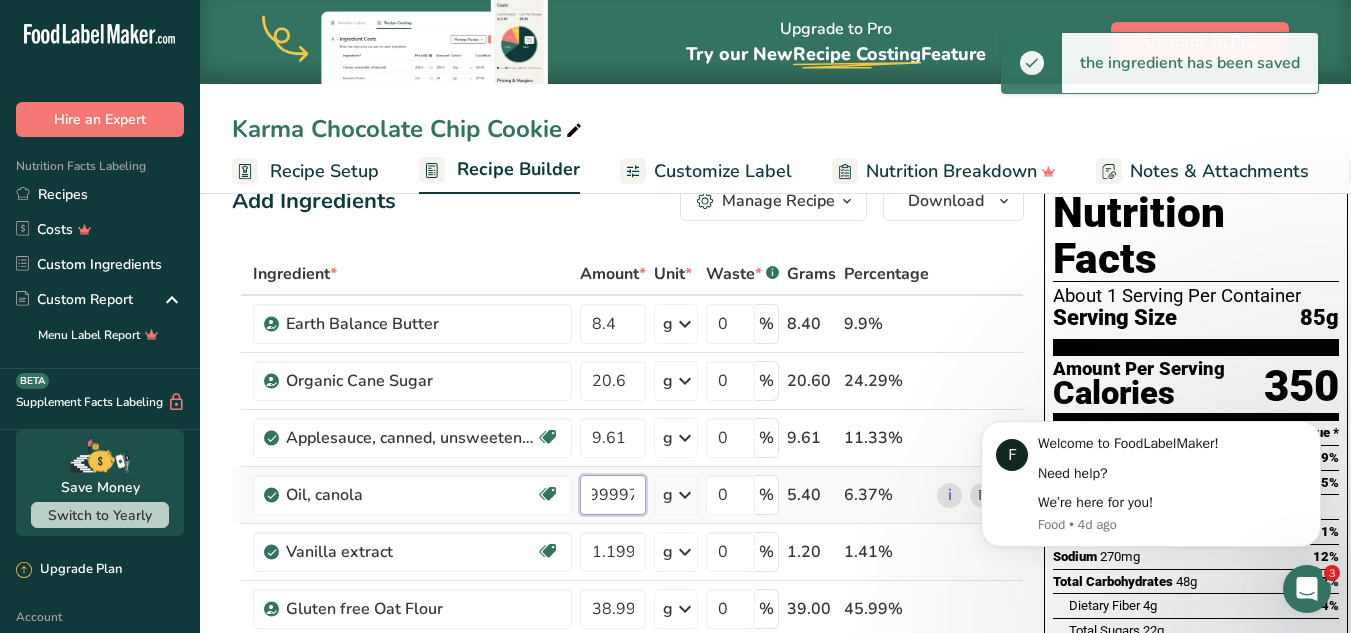 drag, startPoint x: 607, startPoint y: 495, endPoint x: 685, endPoint y: 486, distance: 78.51752 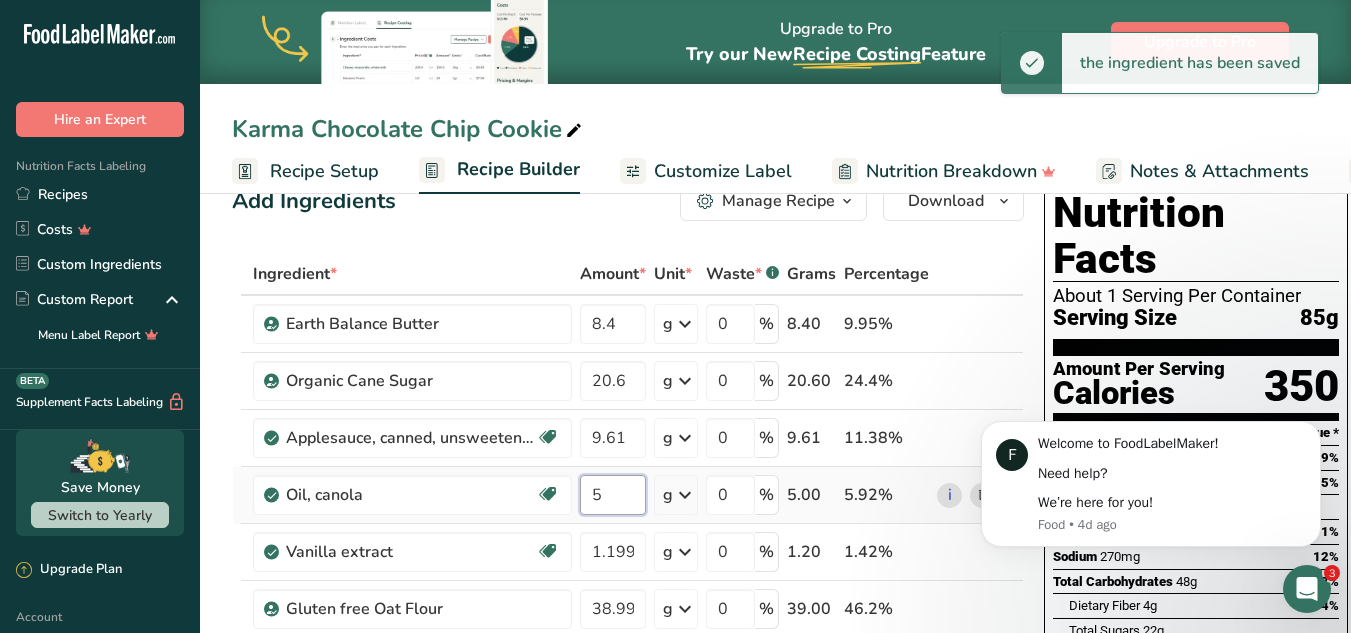 scroll, scrollTop: 0, scrollLeft: 0, axis: both 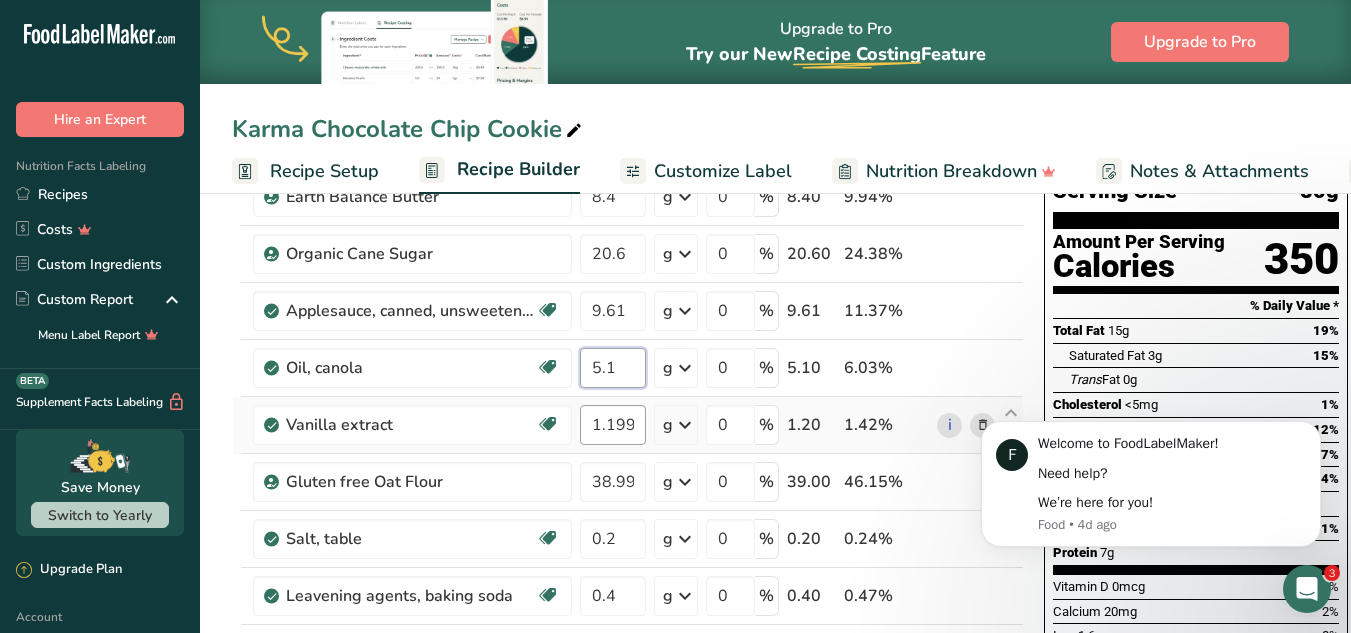 type on "5.1" 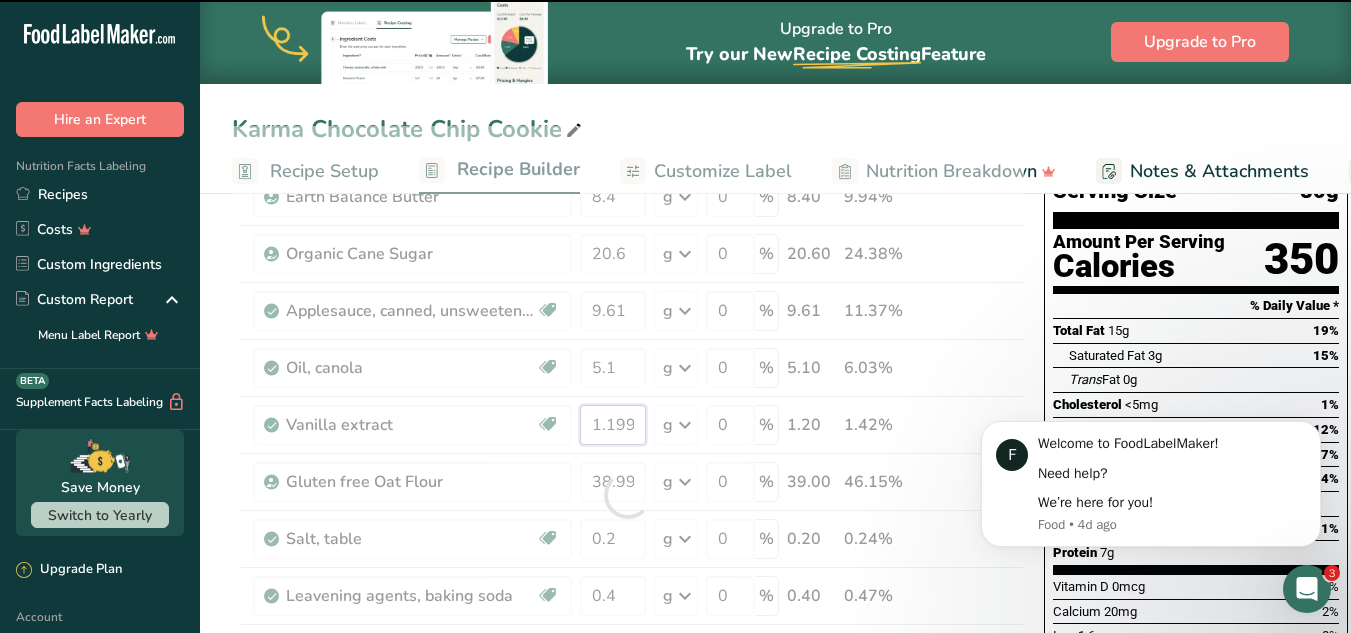 drag, startPoint x: 620, startPoint y: 425, endPoint x: 640, endPoint y: 425, distance: 20 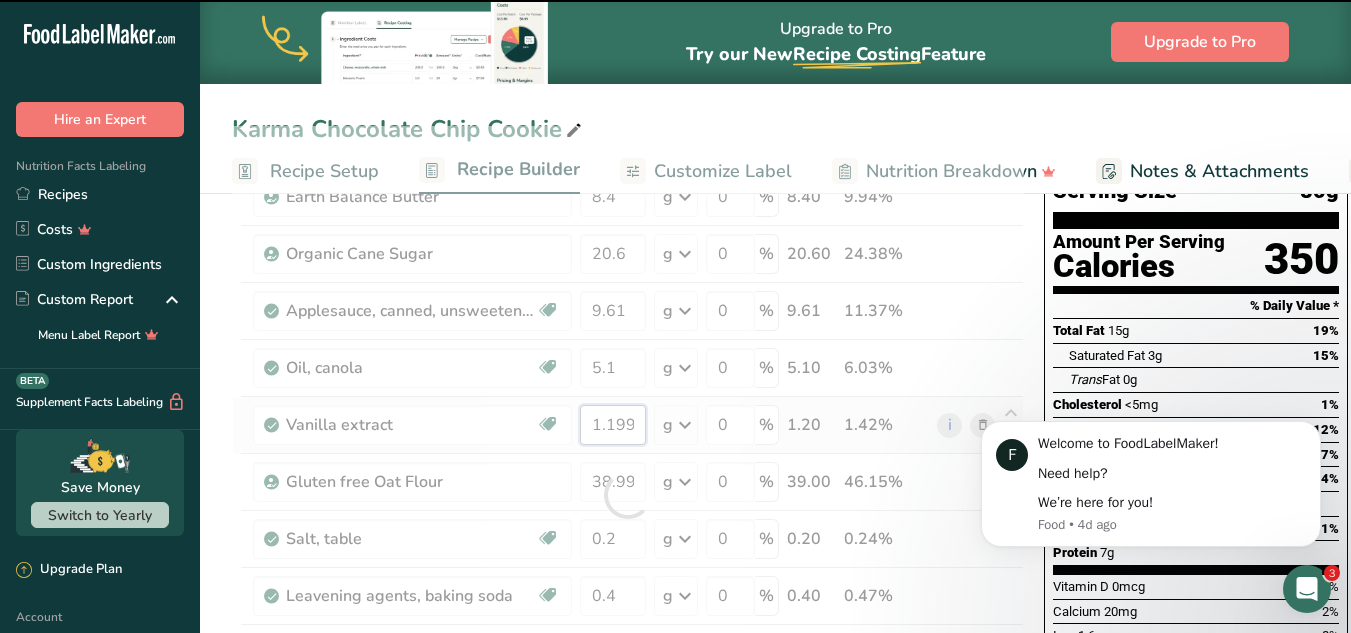 click on "1.199999" at bounding box center (613, 425) 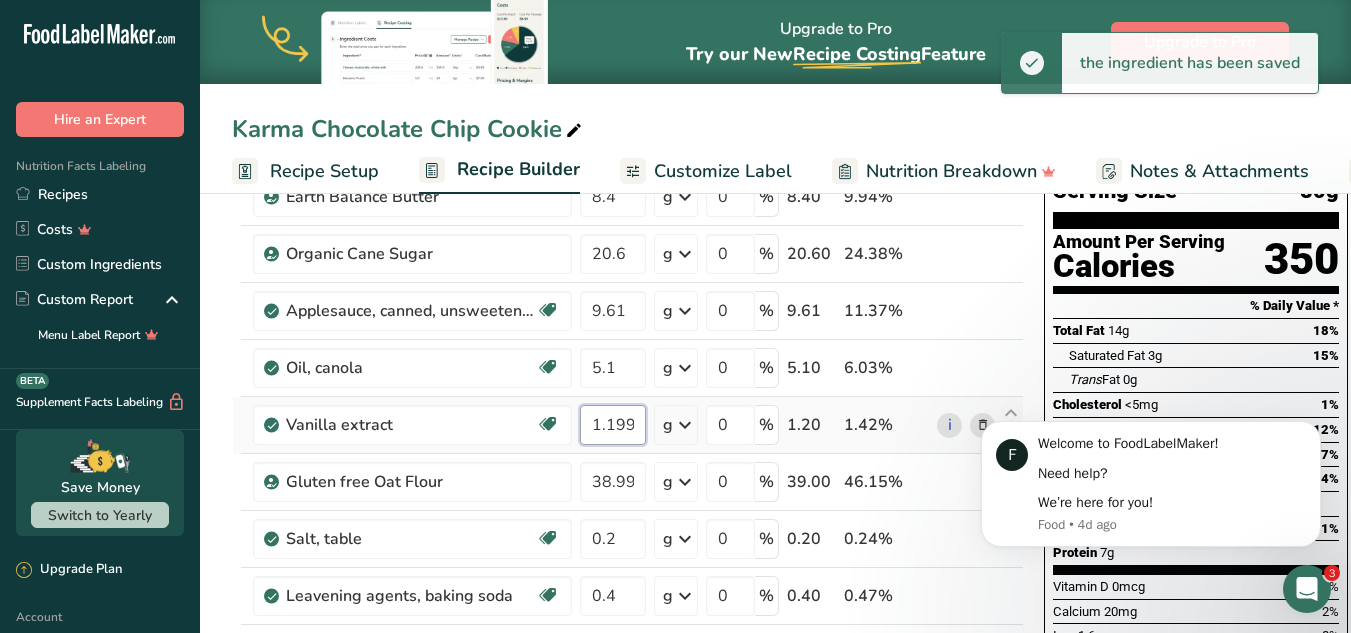 scroll, scrollTop: 0, scrollLeft: 27, axis: horizontal 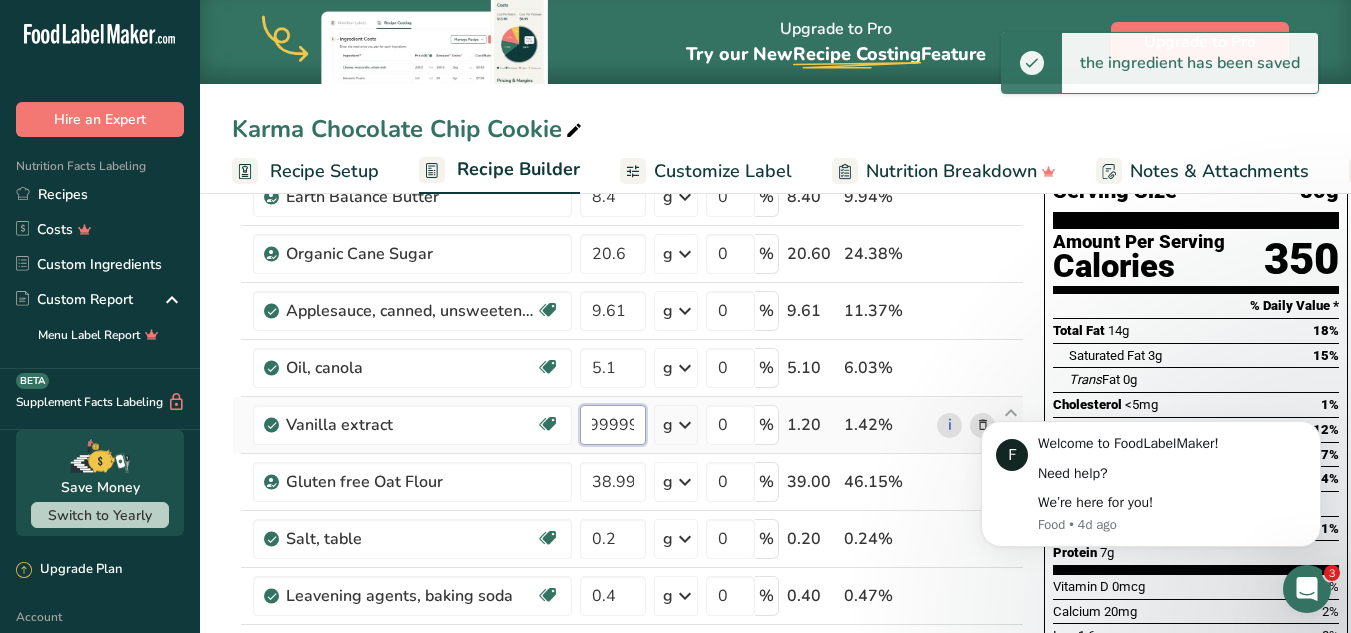 drag, startPoint x: 616, startPoint y: 426, endPoint x: 675, endPoint y: 414, distance: 60.207973 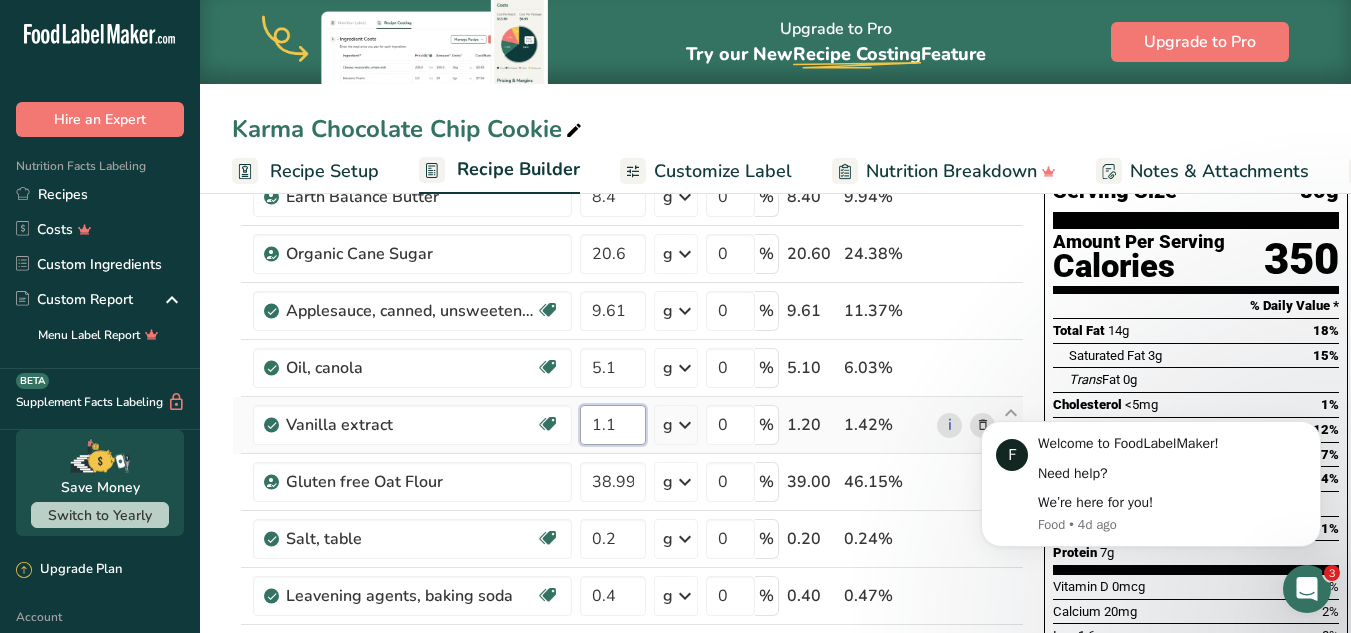 scroll, scrollTop: 0, scrollLeft: 0, axis: both 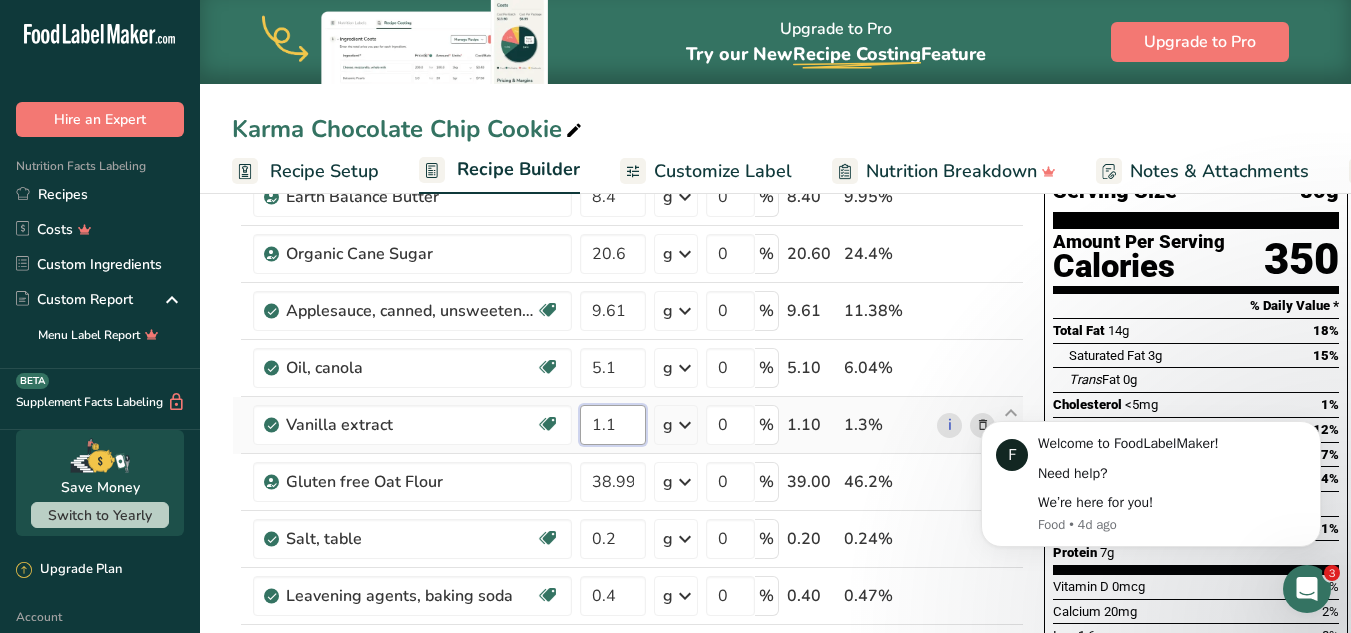 type on "1.1" 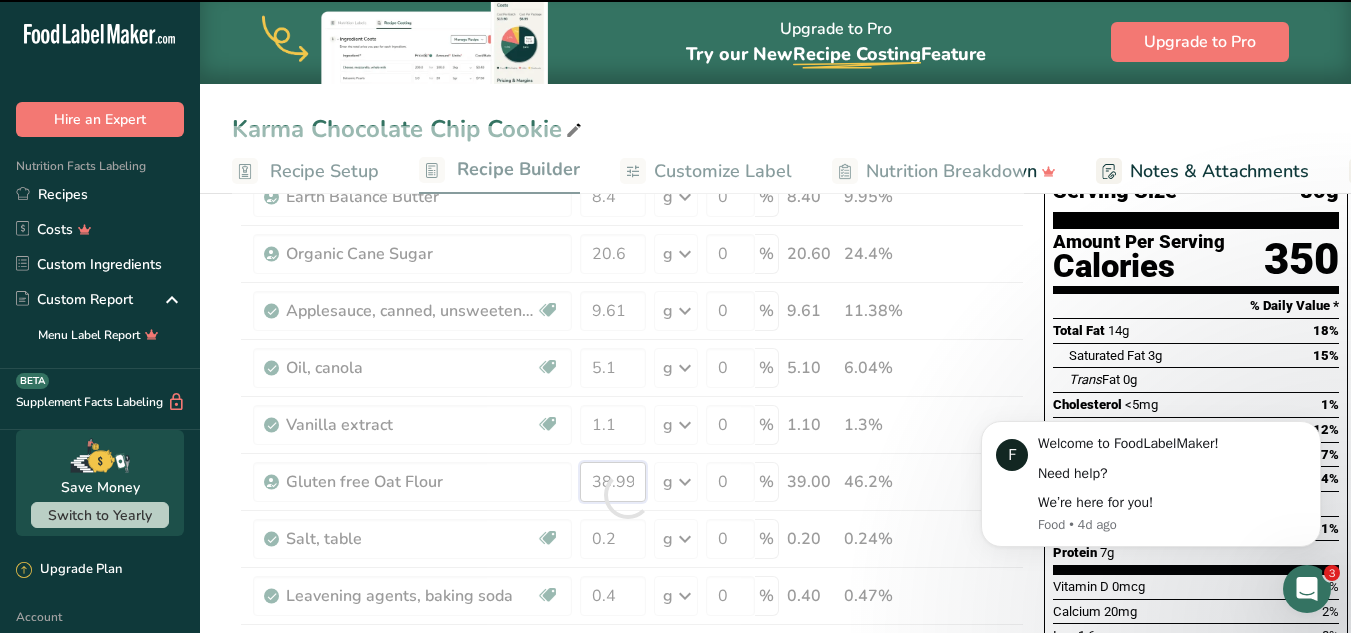 drag, startPoint x: 603, startPoint y: 485, endPoint x: 680, endPoint y: 484, distance: 77.00649 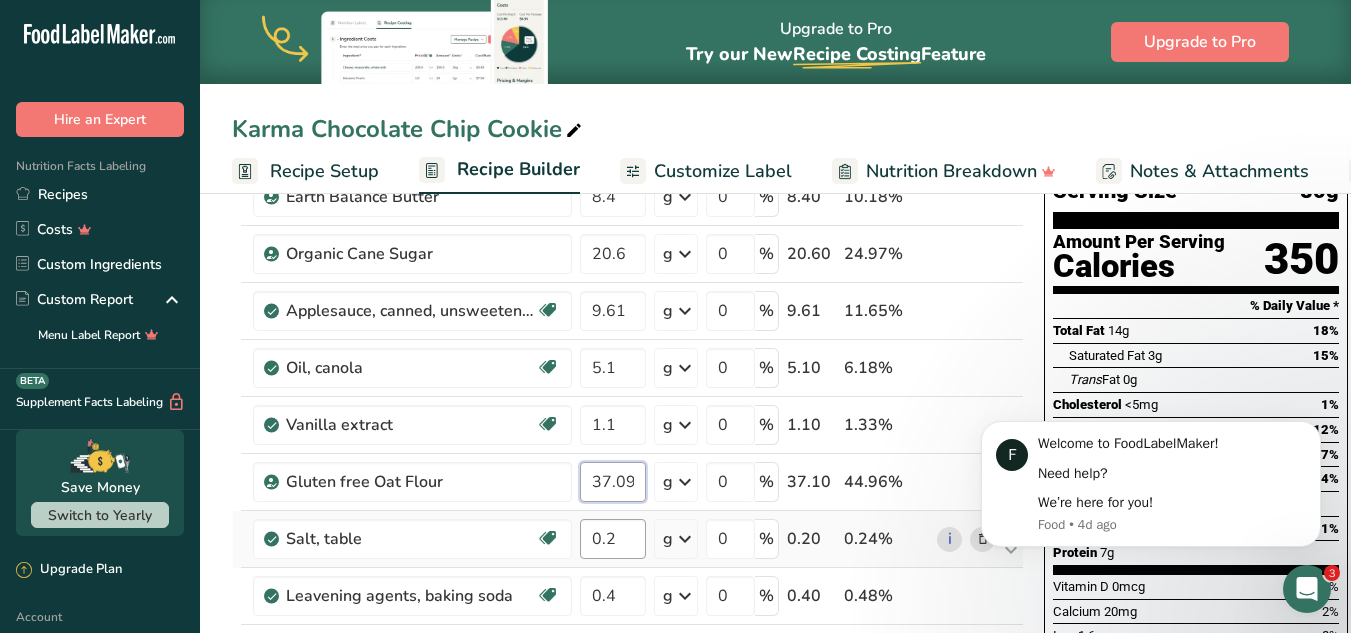scroll, scrollTop: 268, scrollLeft: 0, axis: vertical 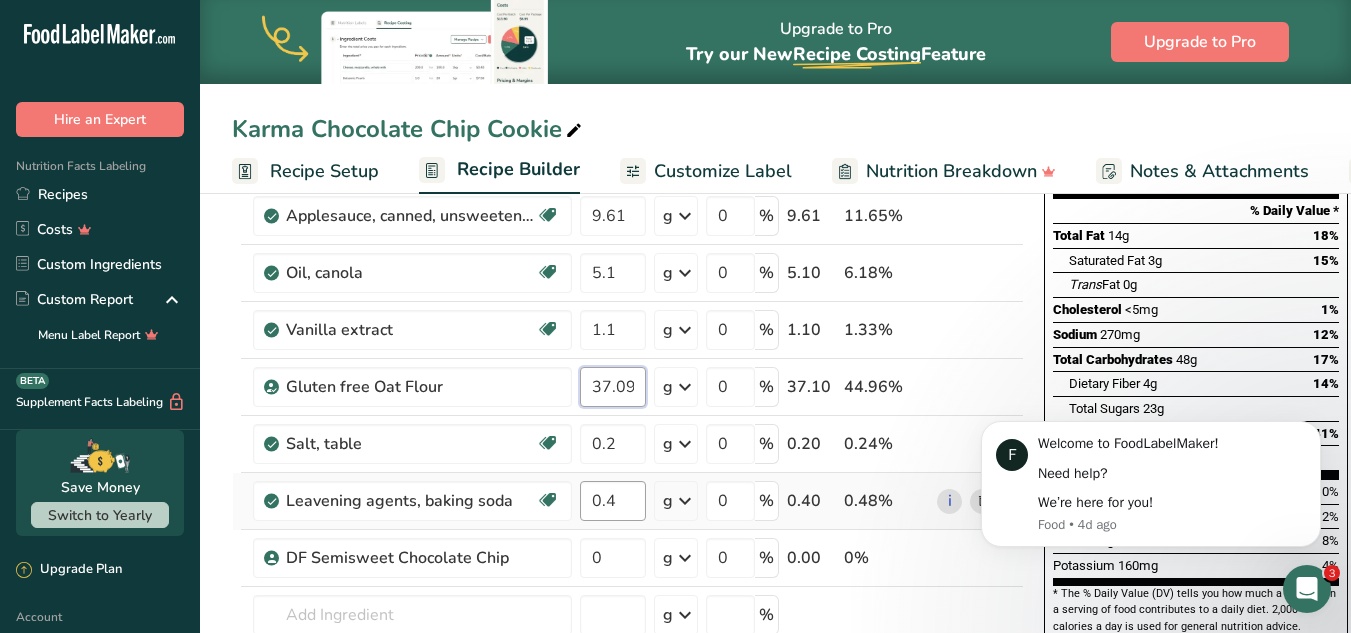 type on "37.099998" 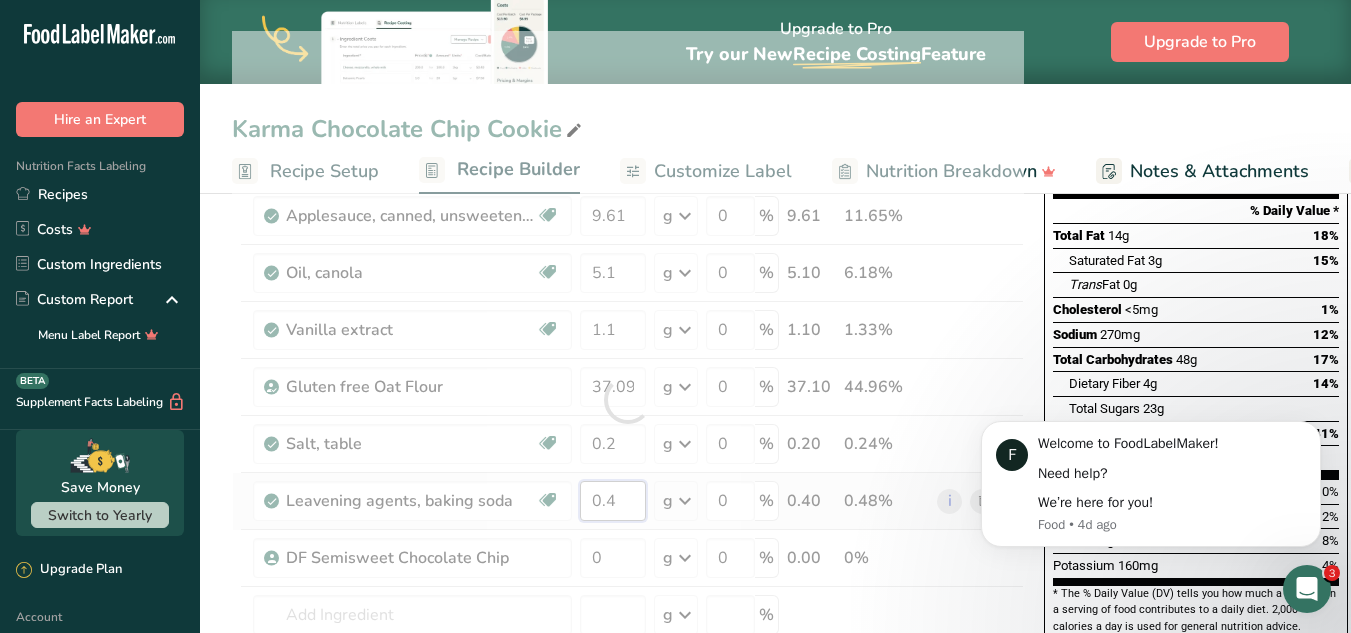 click on "Ingredient * Amount * Unit * Waste * .a-a{fill:#347362;}.b-a{fill:#fff;} Grams Percentage Earth Balance Butter 8.4 g Weight Units g kg mg See more Volume Units l Volume units require a density conversion. If you know your ingredient's density enter it below. Otherwise, click on "RIA" our AI Regulatory bot - she will be able to help you lb/ft3 g/cm3 Confirm mL Volume units require a density conversion. If you know your ingredient's density enter it below. Otherwise, click on "RIA" our AI Regulatory bot - she will be able to help you lb/ft3" at bounding box center (628, 400) 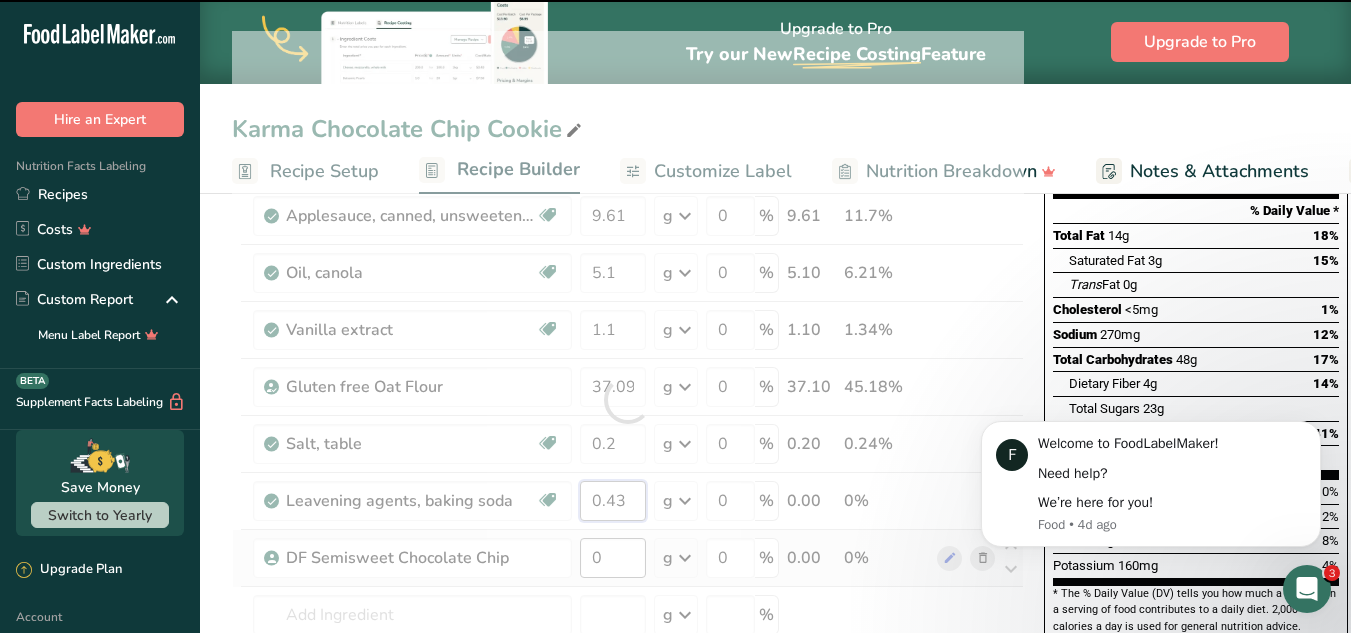 type on "0.43" 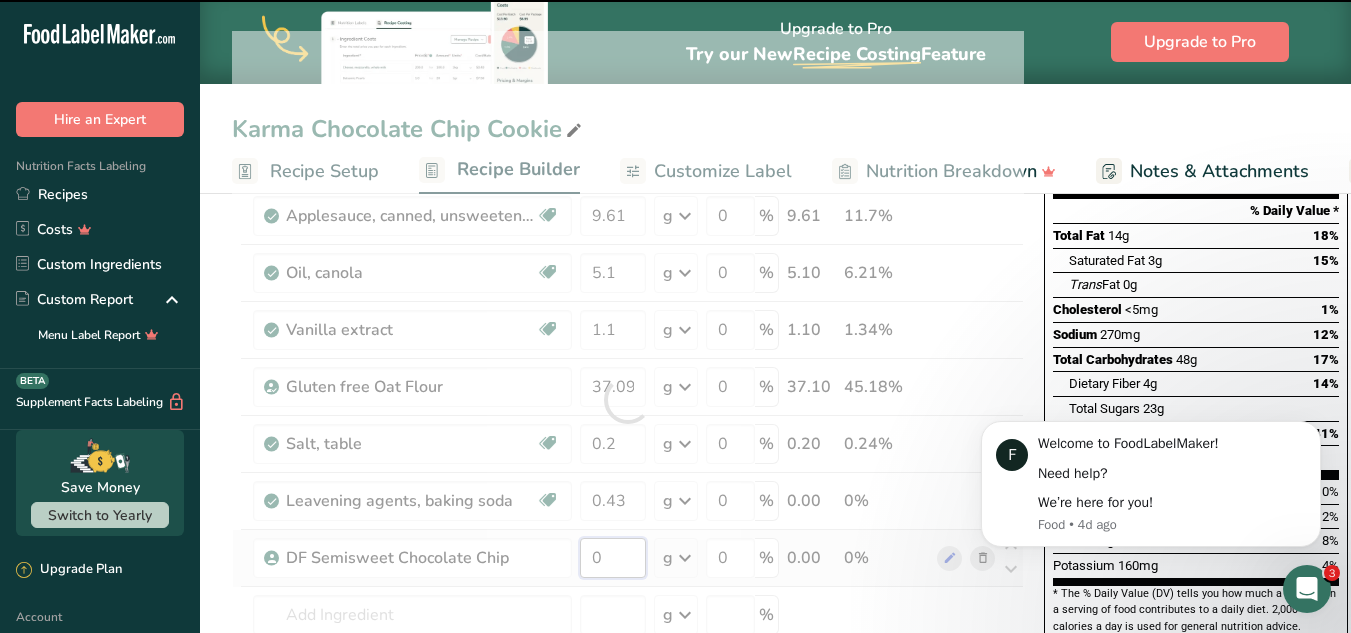 click on "Ingredient * Amount * Unit * Waste * .a-a{fill:#347362;}.b-a{fill:#fff;} Grams Percentage Earth Balance Butter 8.4 g Weight Units g kg mg See more Volume Units l Volume units require a density conversion. If you know your ingredient's density enter it below. Otherwise, click on "RIA" our AI Regulatory bot - she will be able to help you lb/ft3 g/cm3 Confirm mL Volume units require a density conversion. If you know your ingredient's density enter it below. Otherwise, click on "RIA" our AI Regulatory bot - she will be able to help you lb/ft3" at bounding box center (628, 400) 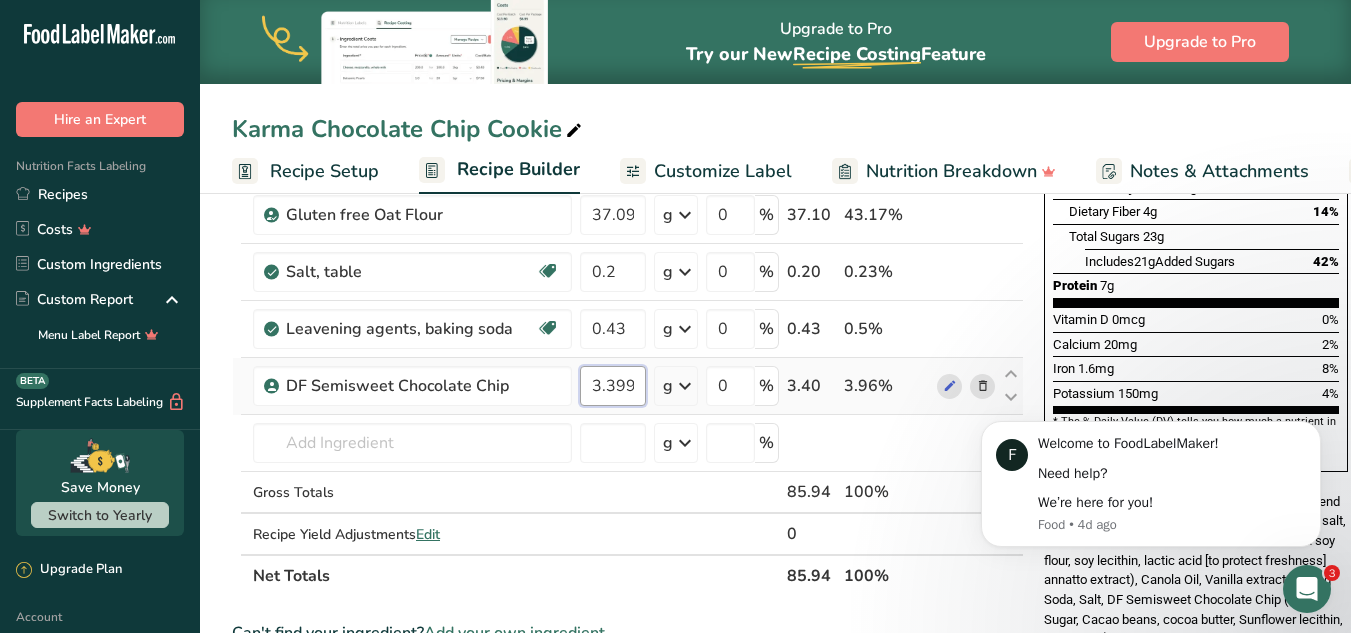 scroll, scrollTop: 486, scrollLeft: 0, axis: vertical 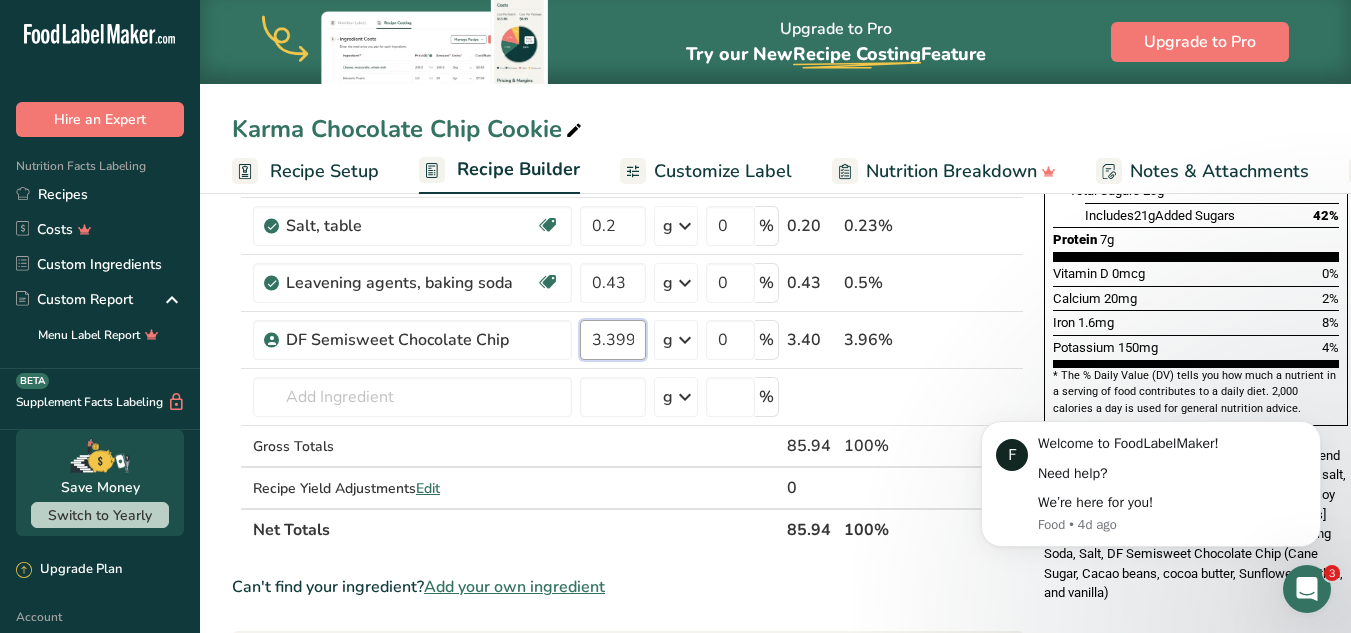type on "3.399995" 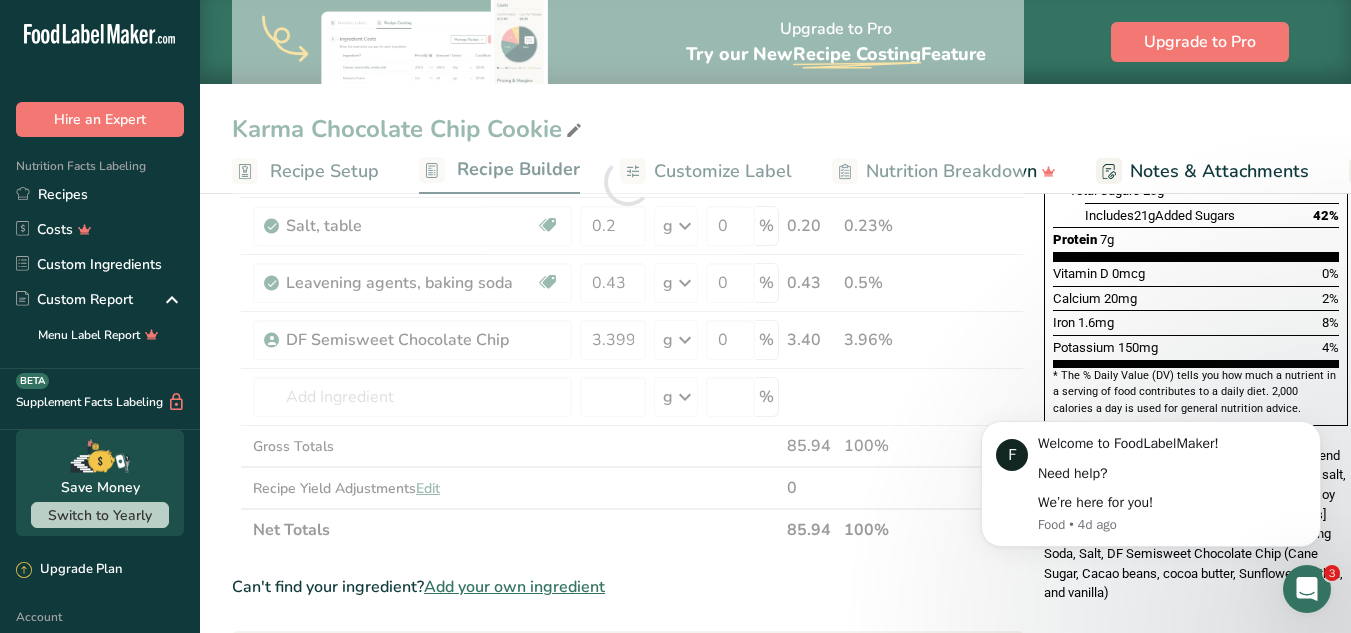 click on "Ingredient * Amount * Unit * Waste * .a-a{fill:#347362;}.b-a{fill:#fff;} Grams Percentage Earth Balance Butter 8.4 g Weight Units g kg mg See more Volume Units l Volume units require a density conversion. If you know your ingredient's density enter it below. Otherwise, click on "RIA" our AI Regulatory bot - she will be able to help you lb/ft3 g/cm3 Confirm mL Volume units require a density conversion. If you know your ingredient's density enter it below. Otherwise, click on "RIA" our AI Regulatory bot - she will be able to help you lb/ft3" at bounding box center (628, 182) 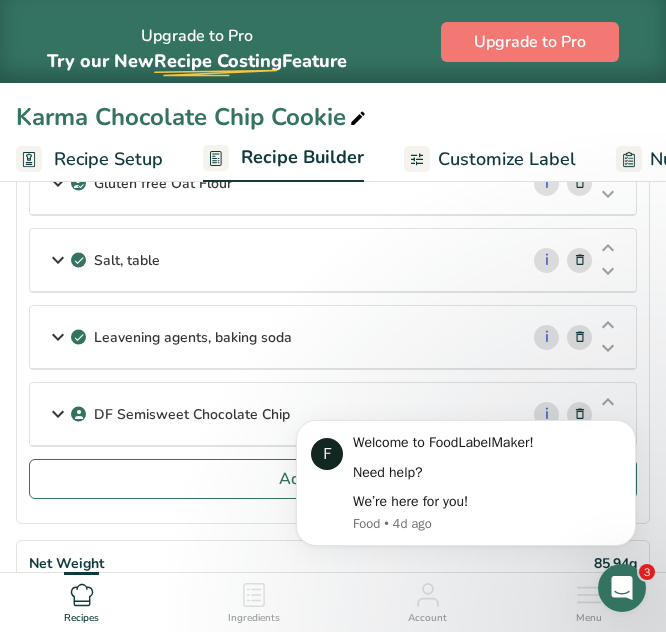 scroll, scrollTop: 568, scrollLeft: 0, axis: vertical 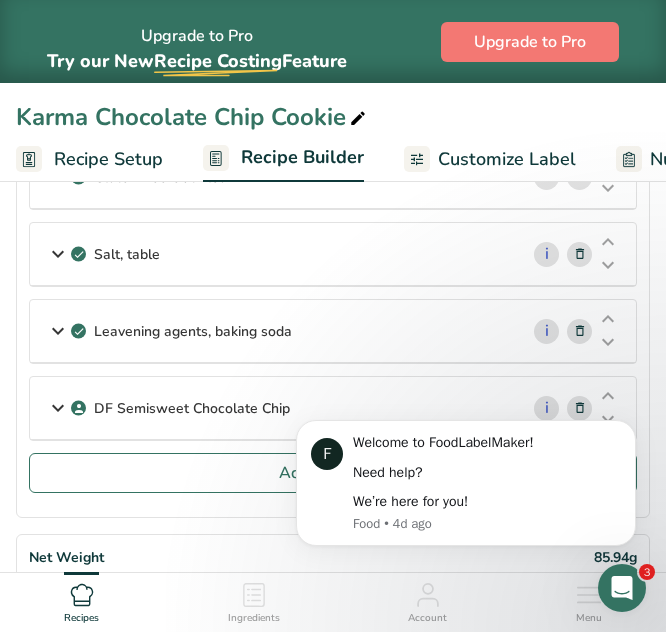 click on "F Welcome to FoodLabelMaker! Need help? We’re here for you! Food • 4d ago" at bounding box center (466, 421) 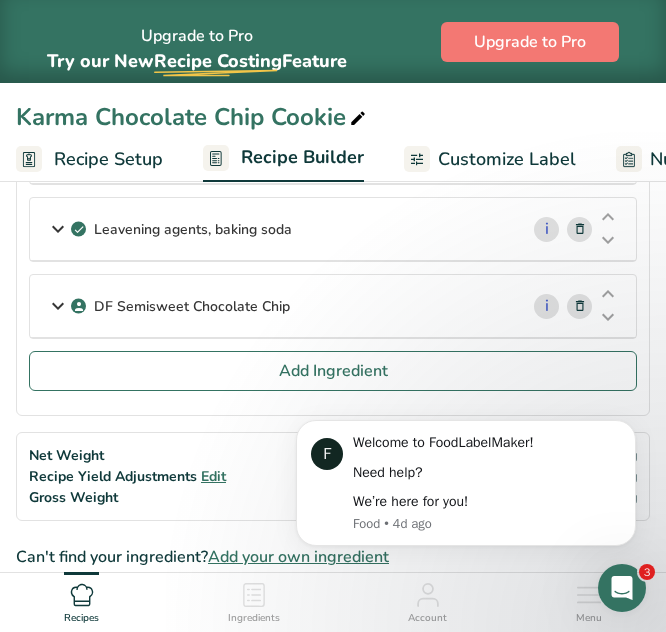 scroll, scrollTop: 671, scrollLeft: 0, axis: vertical 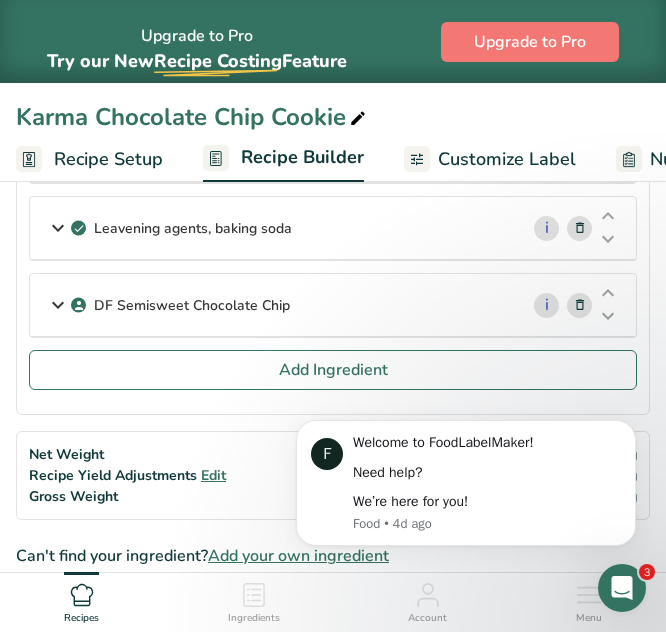 click on "DF Semisweet Chocolate Chip" at bounding box center [192, 305] 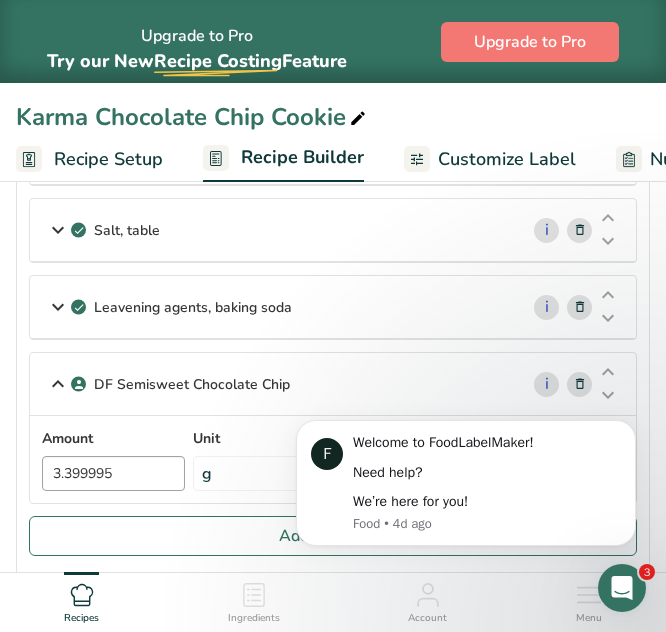 scroll, scrollTop: 591, scrollLeft: 0, axis: vertical 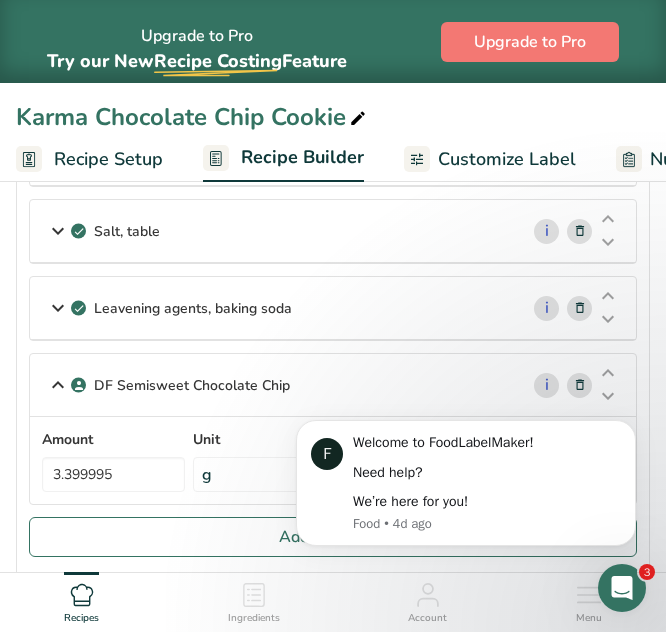 click on "Leavening agents, baking soda" at bounding box center [193, 308] 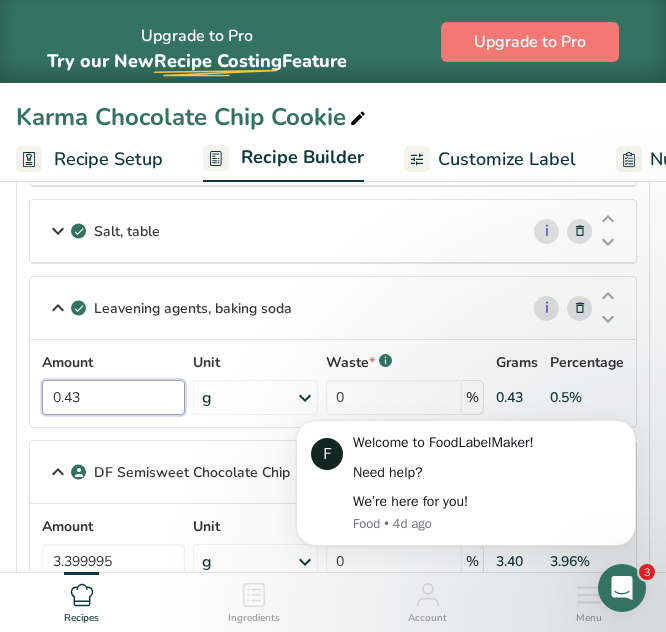 click on "0.43" at bounding box center (113, 397) 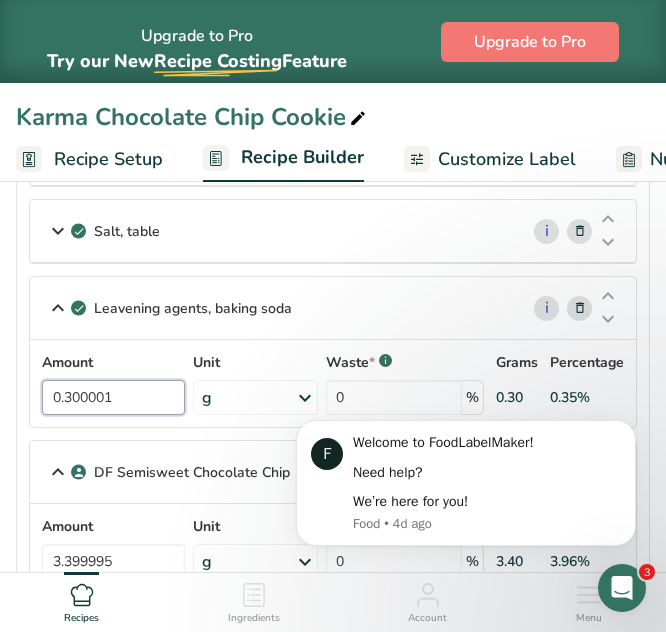 scroll, scrollTop: 548, scrollLeft: 0, axis: vertical 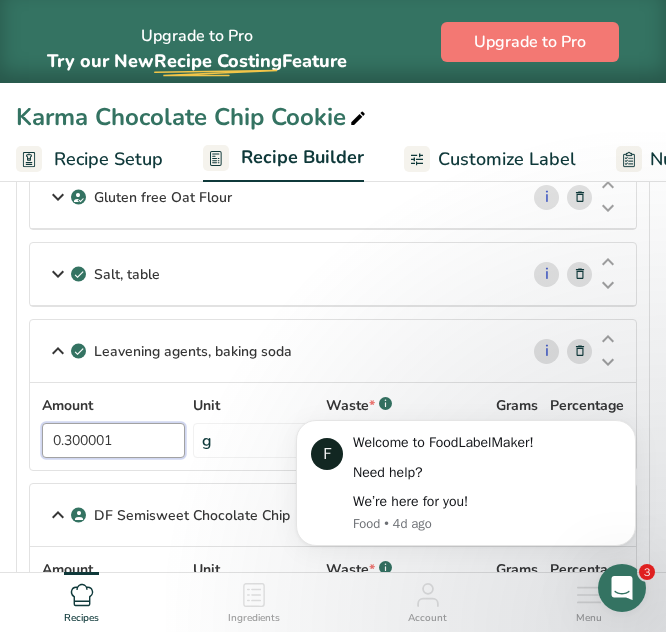 type on "0.300001" 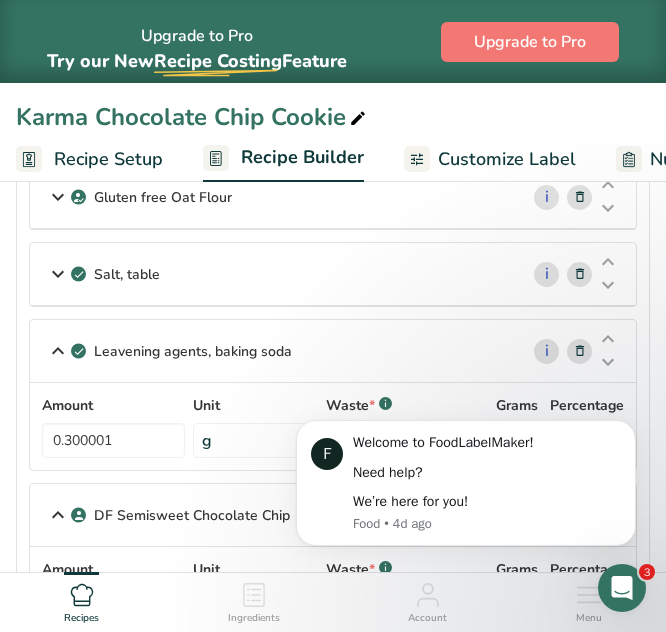 click on "Leavening agents, baking soda i Amount 0.300001 Unit Portions 1 [UNIT] 0.5 [UNIT] Weight Units g kg mg See more Volume Units l Volume units require a density conversion. If you know your ingredient's density enter it below. Otherwise, click on "RIA" our AI Regulatory bot - she will be able to help you lb/ft3 g/cm3 Confirm mL Volume units require a density conversion. If you know your ingredient's density enter it below. Otherwise, click on "RIA" our AI Regulatory bot - she will be able to help you lb/ft3 fl oz" at bounding box center (333, 395) 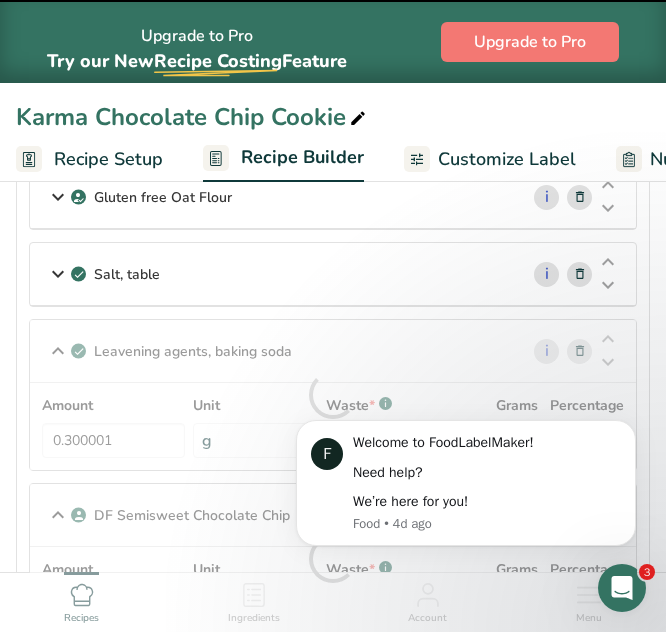click at bounding box center [58, 274] 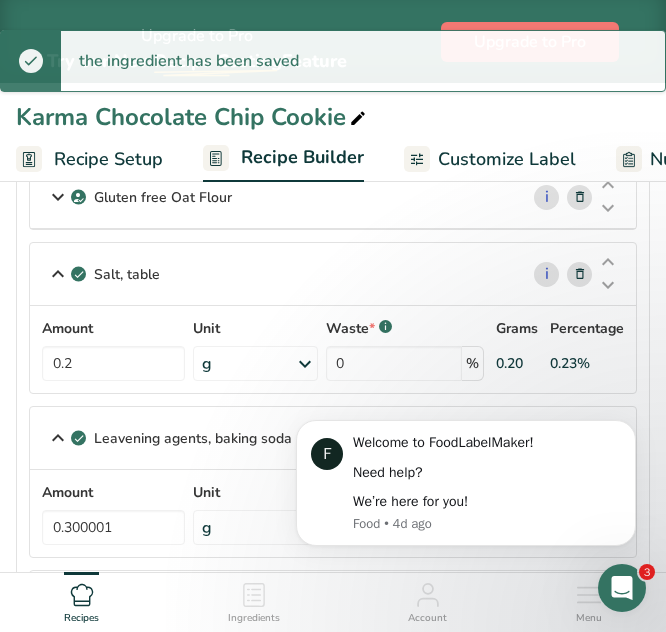 click at bounding box center (58, 274) 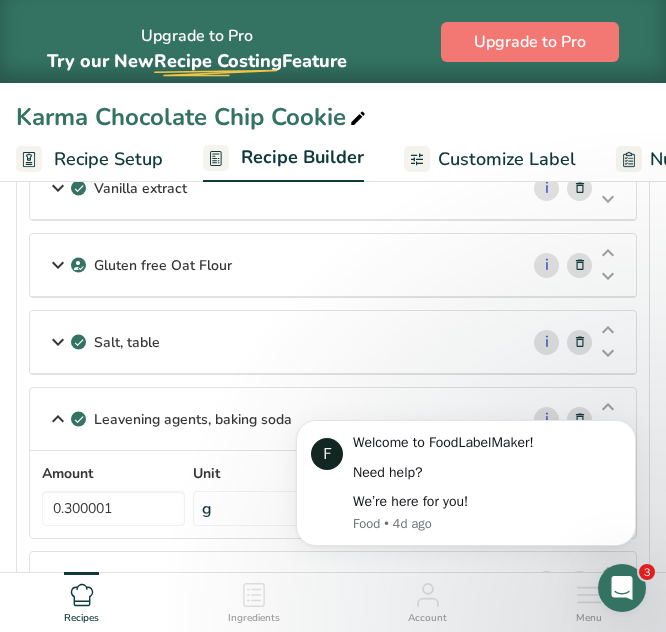 scroll, scrollTop: 475, scrollLeft: 0, axis: vertical 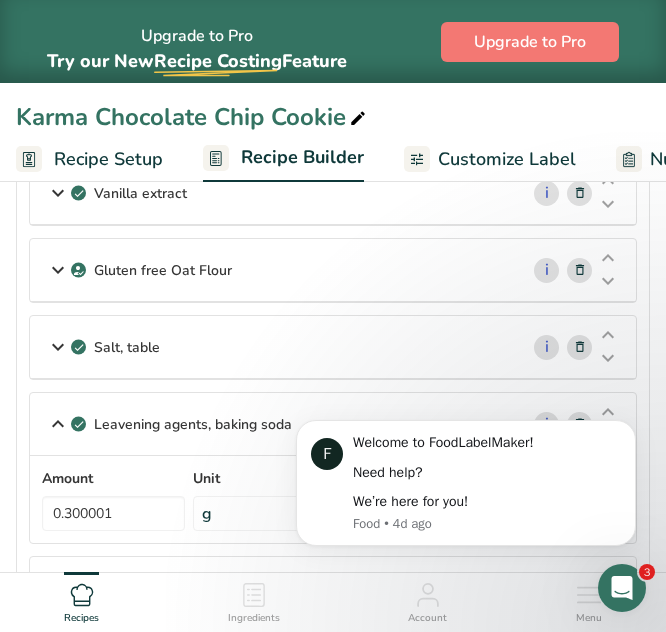click at bounding box center (58, 270) 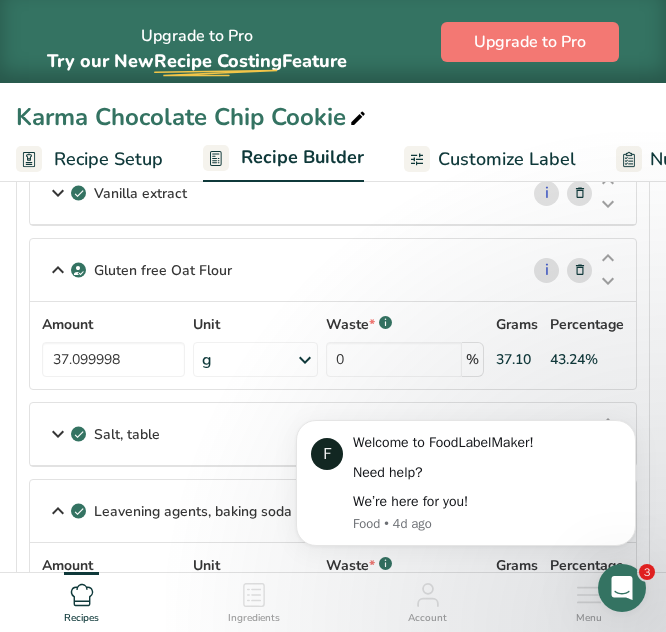 click at bounding box center (58, 270) 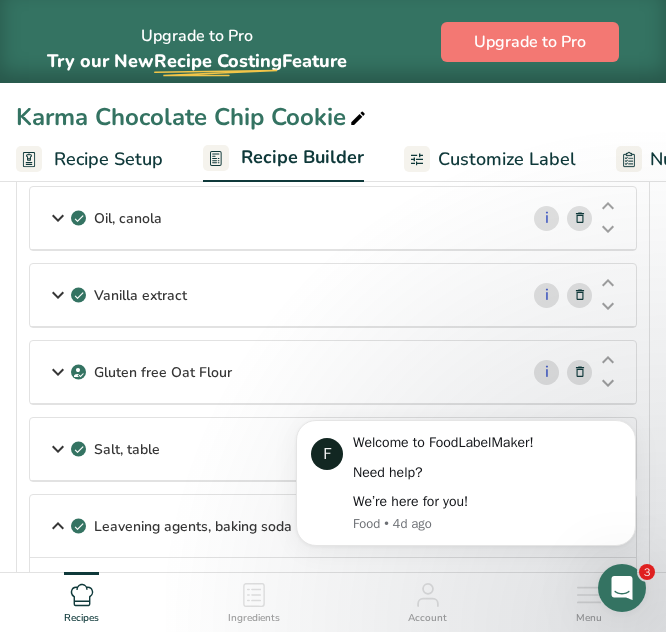 scroll, scrollTop: 351, scrollLeft: 0, axis: vertical 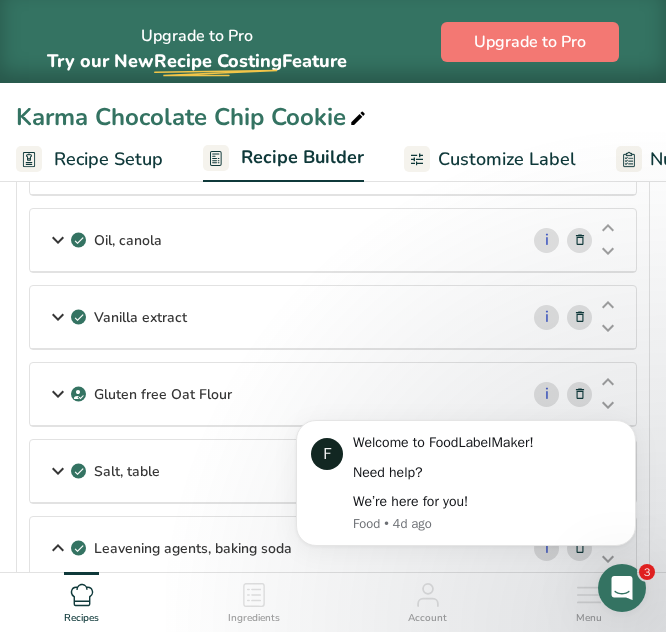 click at bounding box center (58, 317) 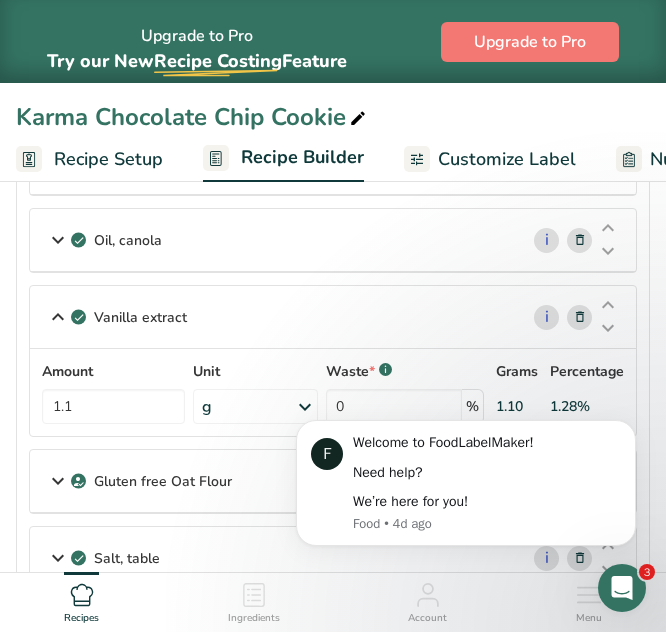 click at bounding box center [58, 317] 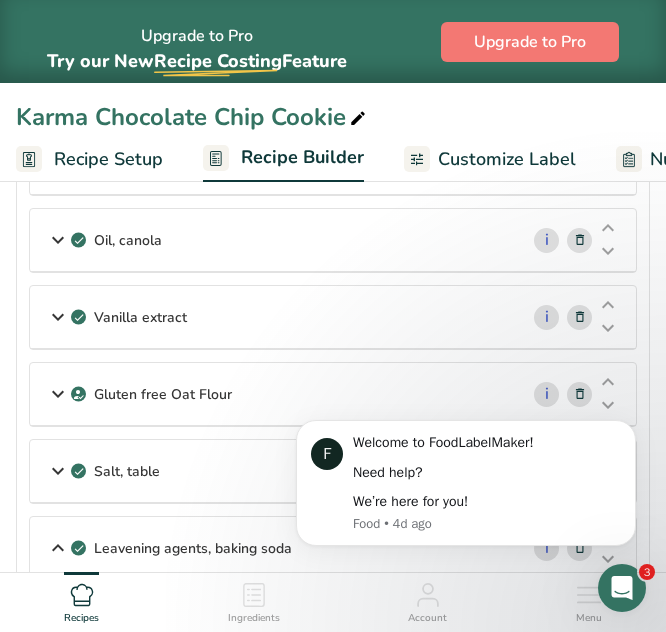click at bounding box center (58, 240) 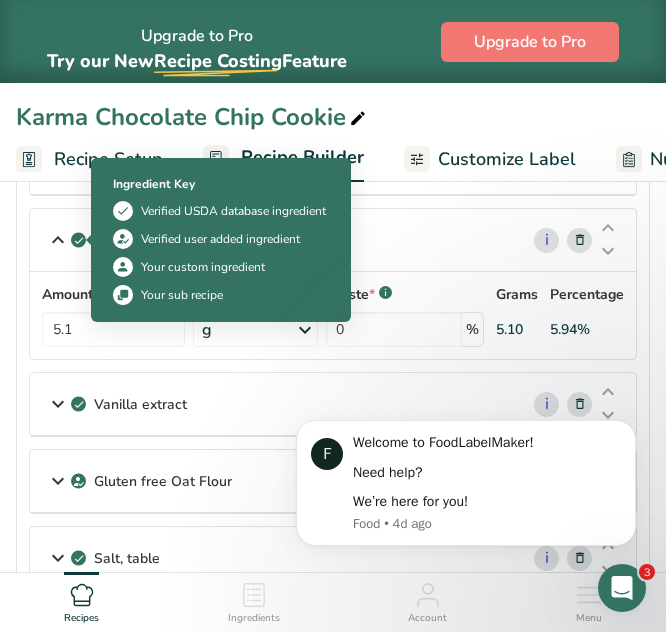 scroll, scrollTop: 248, scrollLeft: 0, axis: vertical 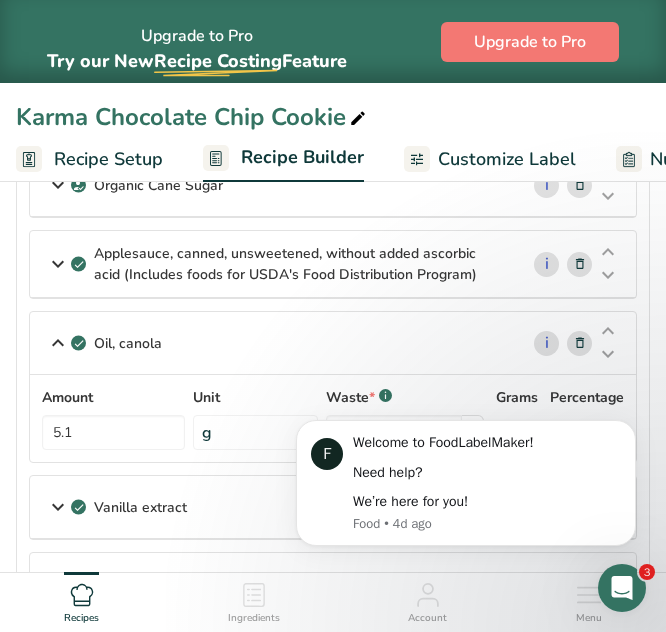 click at bounding box center [58, 343] 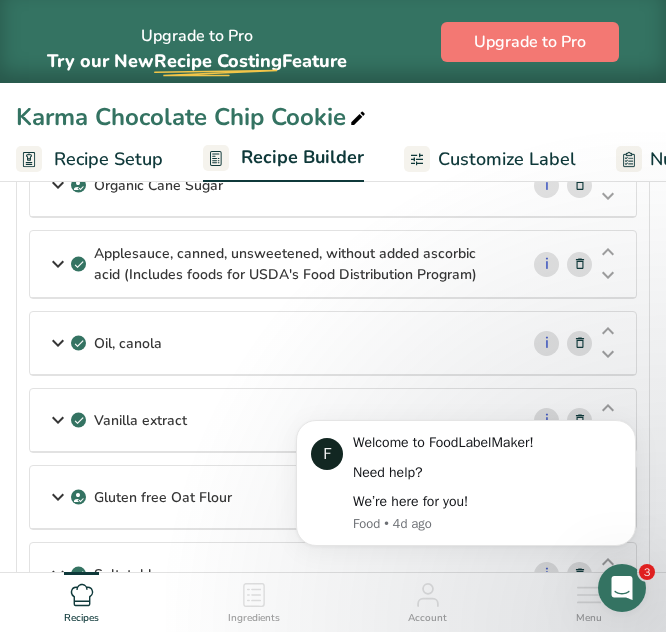 click at bounding box center (58, 264) 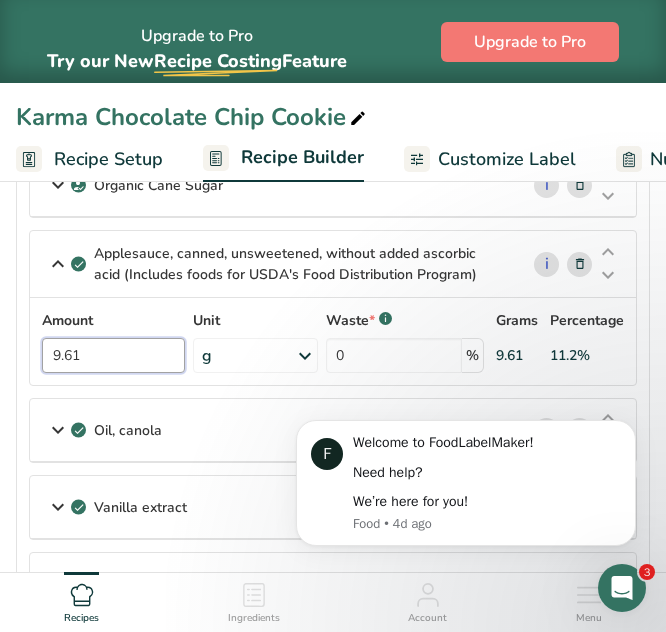 click on "9.61" at bounding box center [113, 355] 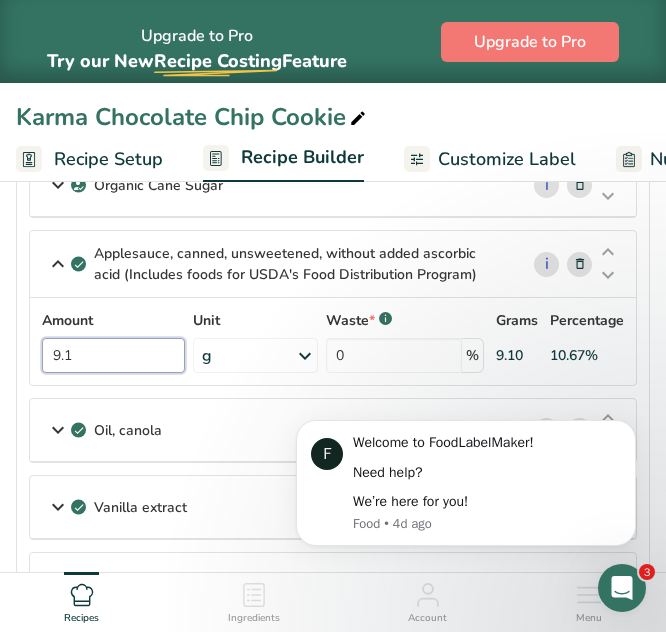 type on "9.1" 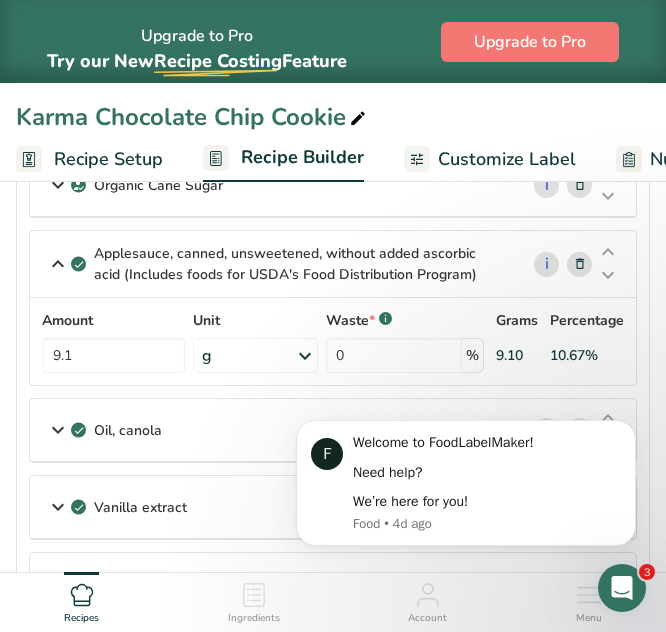 click on "Amount 9.1 Unit Portions 1 [UNIT] Weight Units g kg mg See more Volume Units l Volume units require a density conversion. If you know your ingredient's density enter it below. Otherwise, click on "RIA" our AI Regulatory bot - she will be able to help you lb/ft3 g/cm3 Confirm mL Volume units require a density conversion. If you know your ingredient's density enter it below. Otherwise, click on "RIA" our AI Regulatory bot - she will be able to help you lb/ft3 g/cm3 Confirm fl oz lb/ft3 Waste" at bounding box center [333, 341] 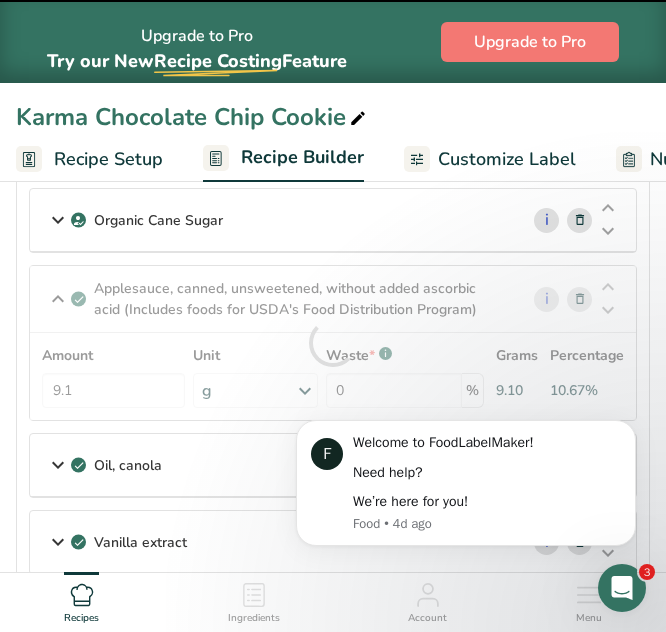 scroll, scrollTop: 211, scrollLeft: 0, axis: vertical 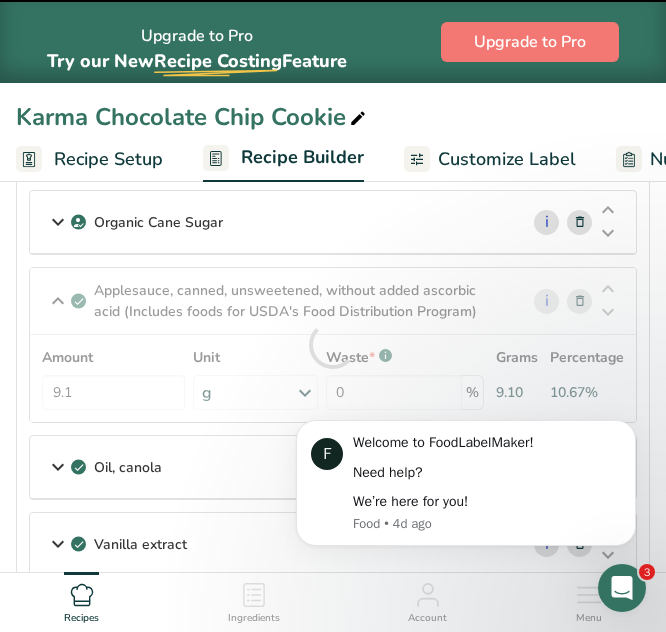 click at bounding box center [58, 222] 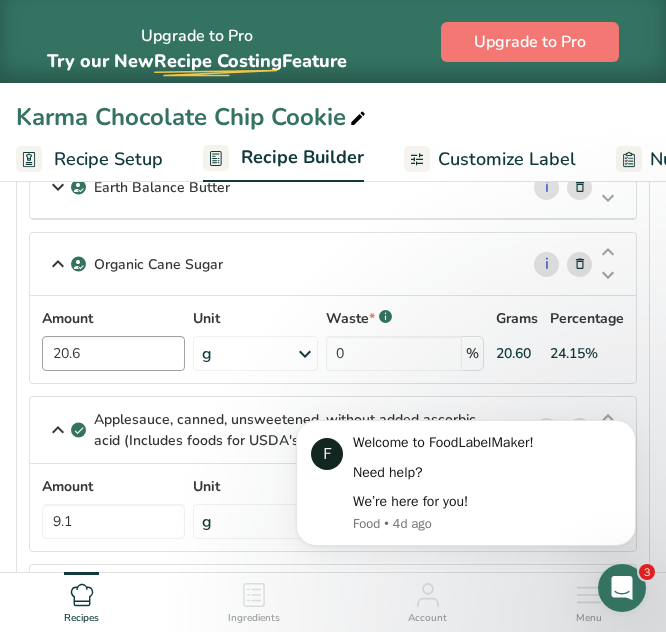 scroll, scrollTop: 167, scrollLeft: 0, axis: vertical 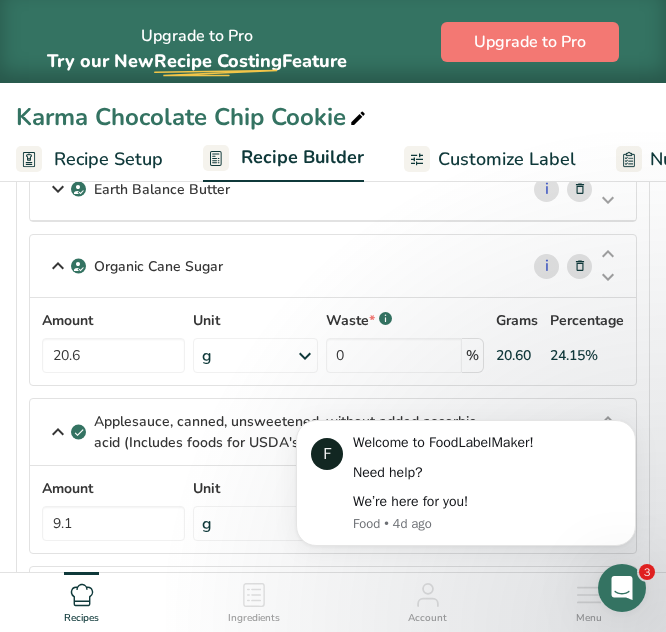 click at bounding box center [58, 266] 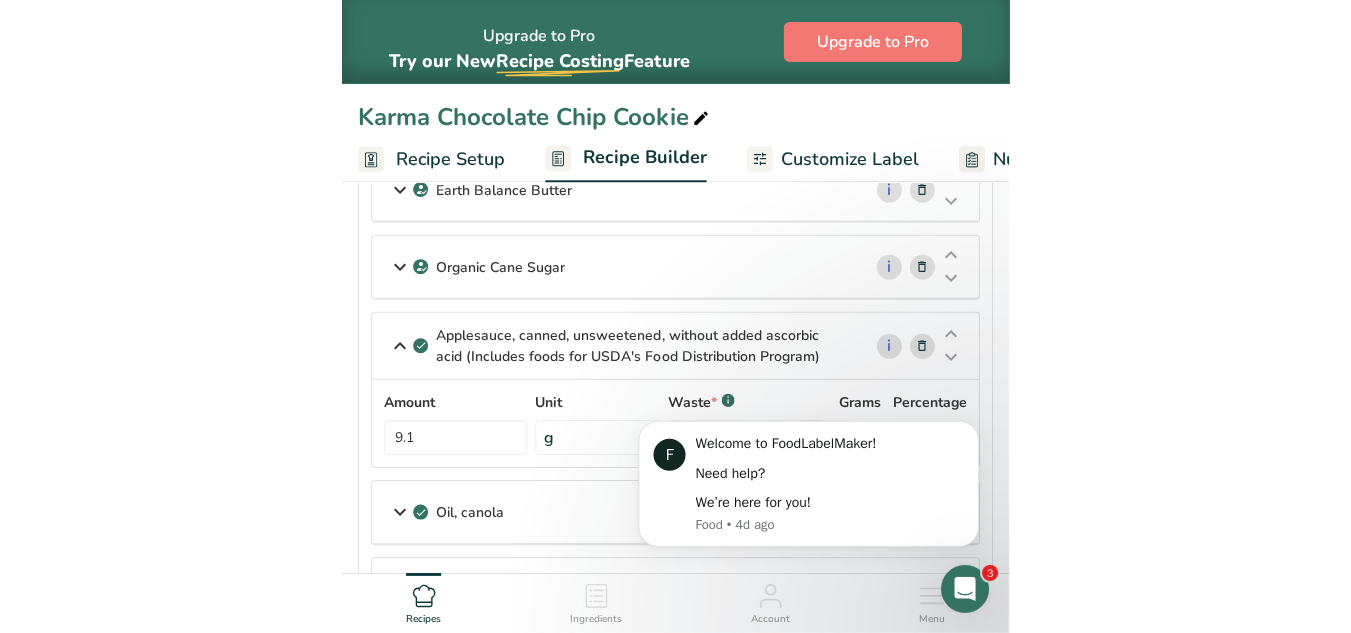 scroll, scrollTop: 0, scrollLeft: 0, axis: both 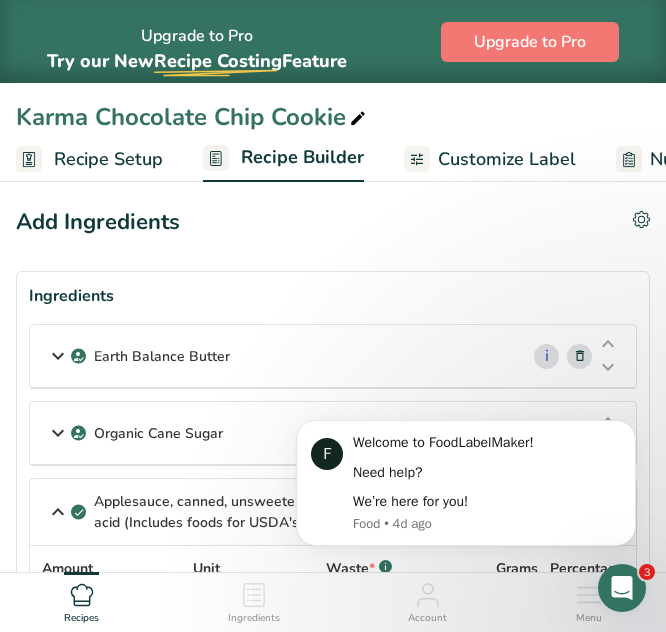click at bounding box center [58, 356] 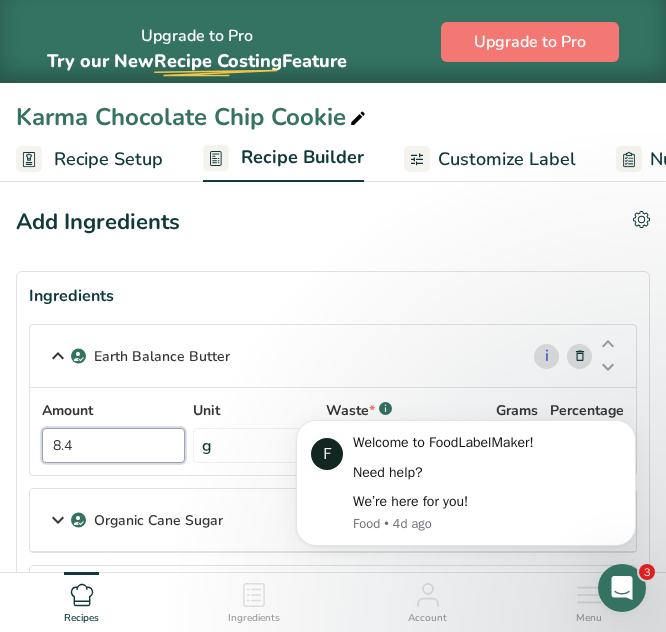 click on "8.4" at bounding box center (113, 445) 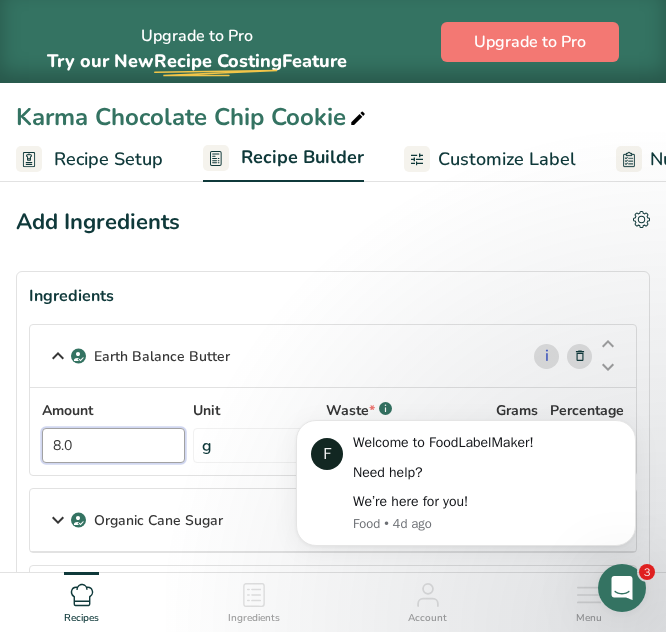 type on "8.0" 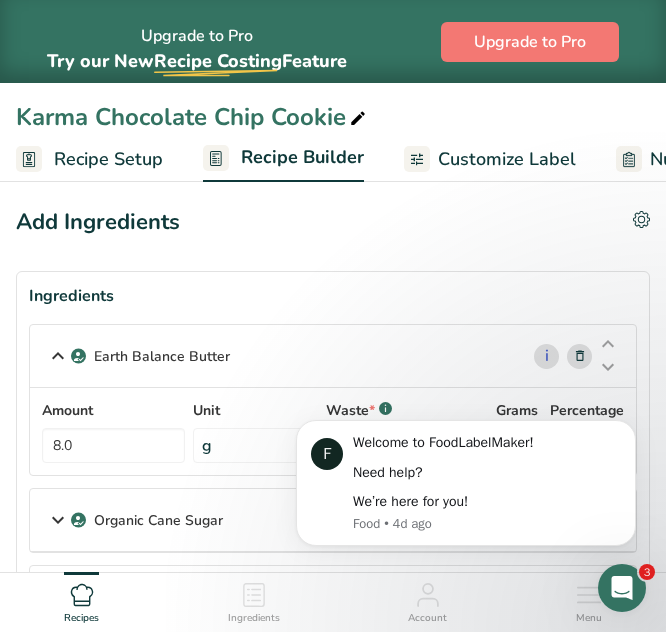 click on "Earth Balance Butter i Amount 8.0 Unit g Weight Units g kg mg See more Volume Units l Volume units require a density conversion. If you know your ingredient's density enter it below. Otherwise, click on "RIA" our AI Regulatory bot - she will be able to help you lb/ft3 g/cm3 Confirm mL Volume units require a density conversion. If you know your ingredient's density enter it below. Otherwise, click on "RIA" our AI Regulatory bot - she will be able to help you lb/ft3 g/cm3 Confirm *" at bounding box center (333, 400) 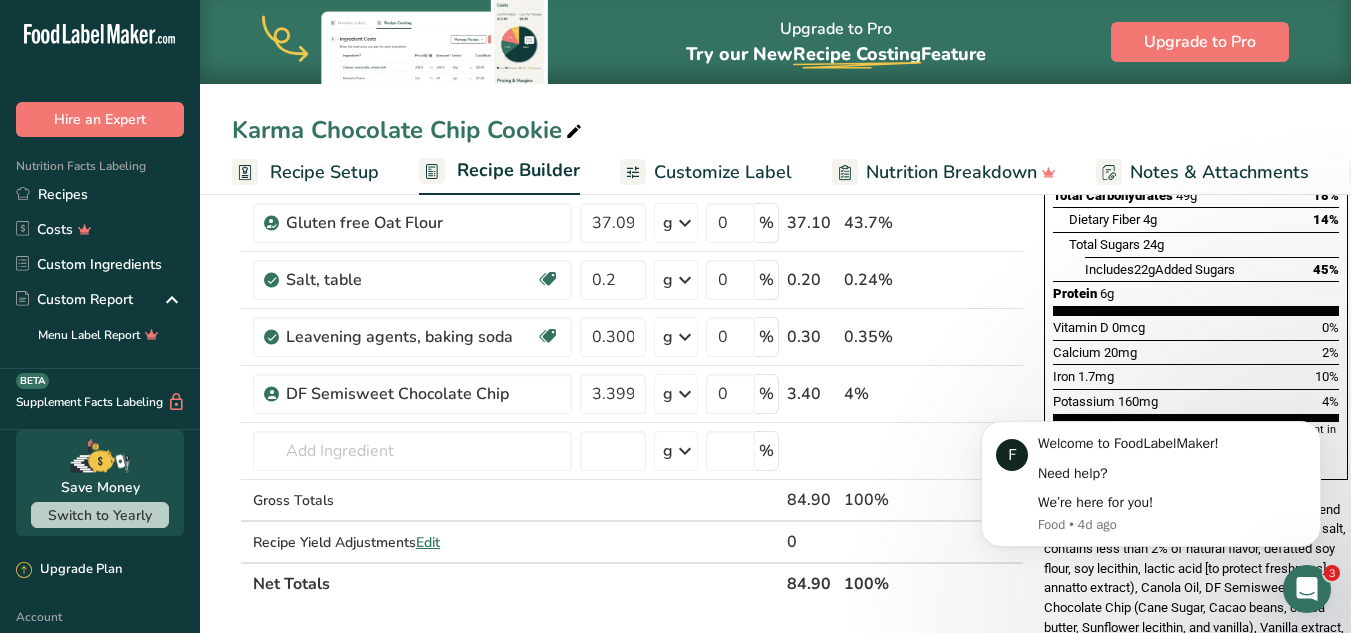 scroll, scrollTop: 0, scrollLeft: 0, axis: both 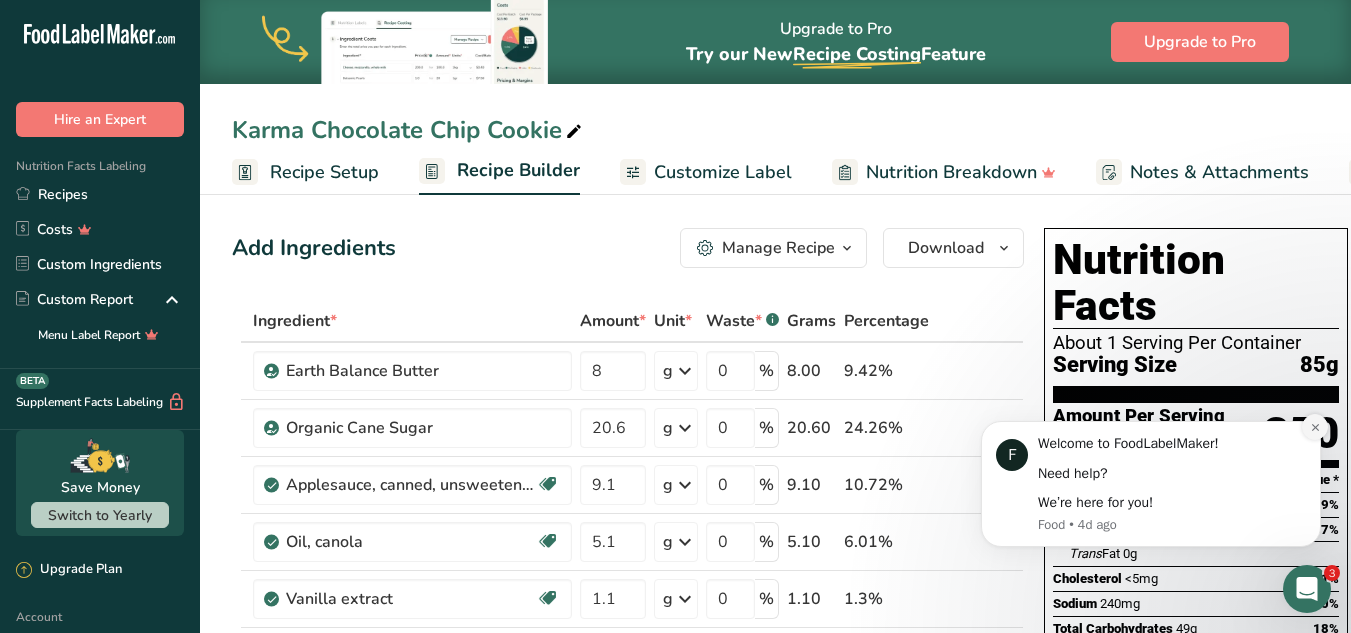 click at bounding box center (1315, 427) 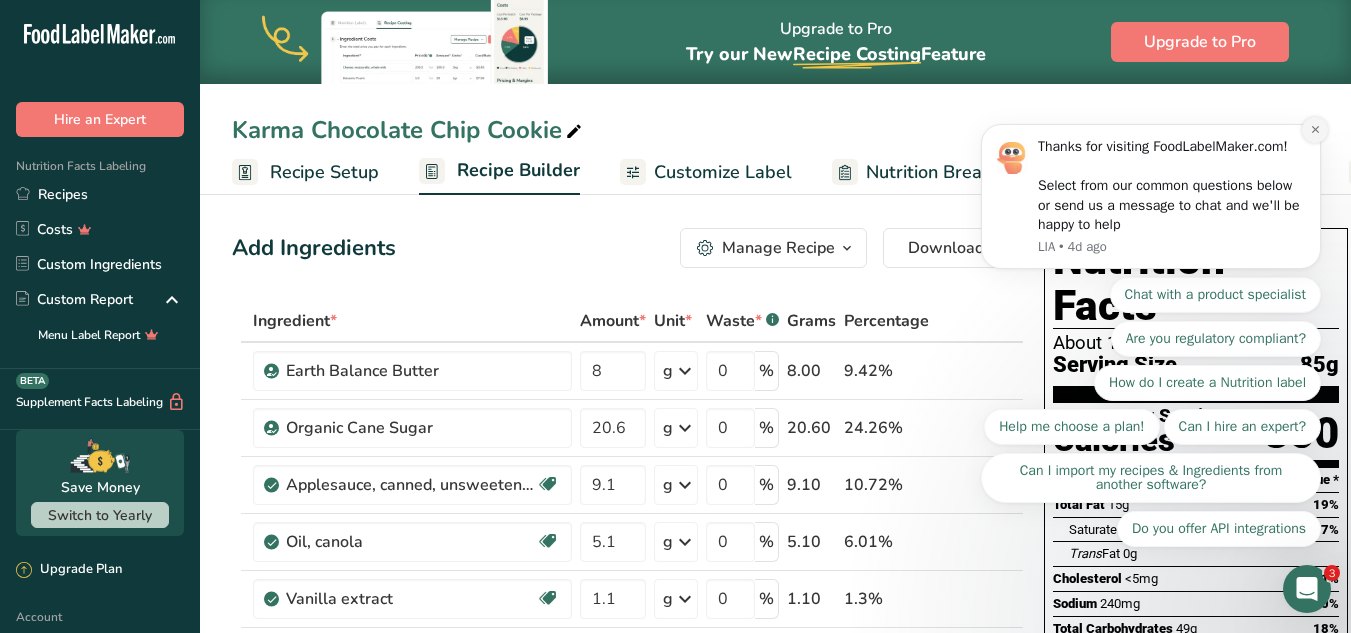 click 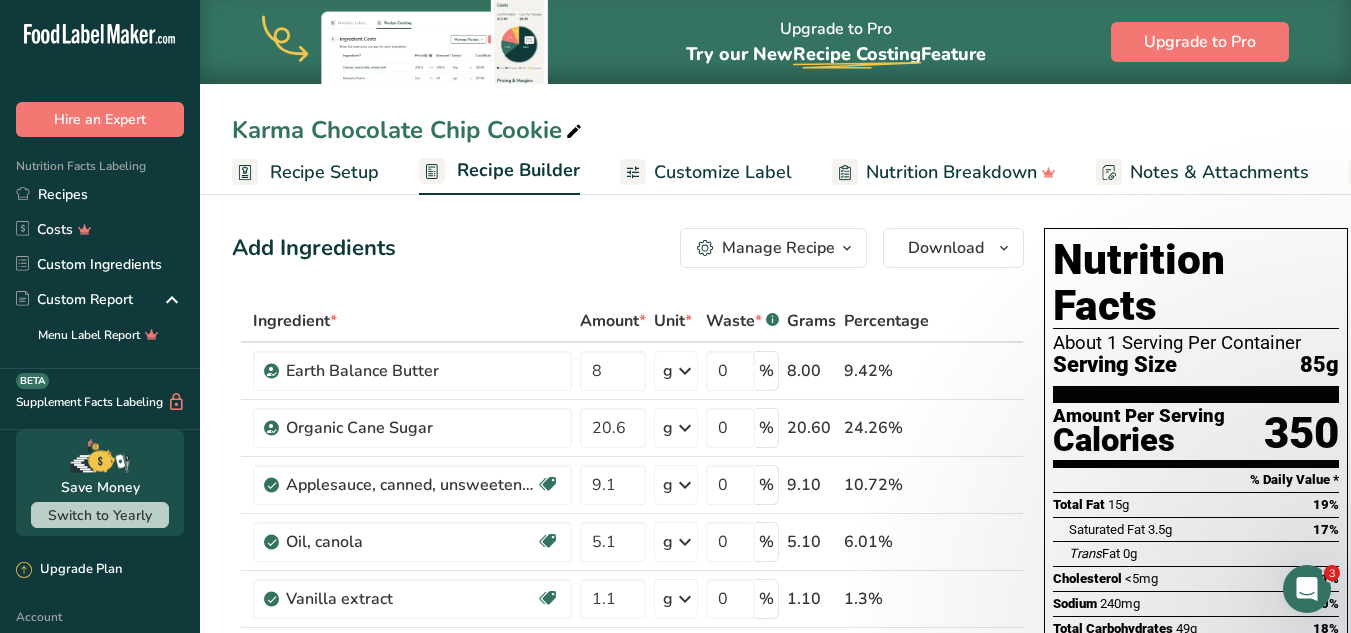 scroll, scrollTop: 0, scrollLeft: 3, axis: horizontal 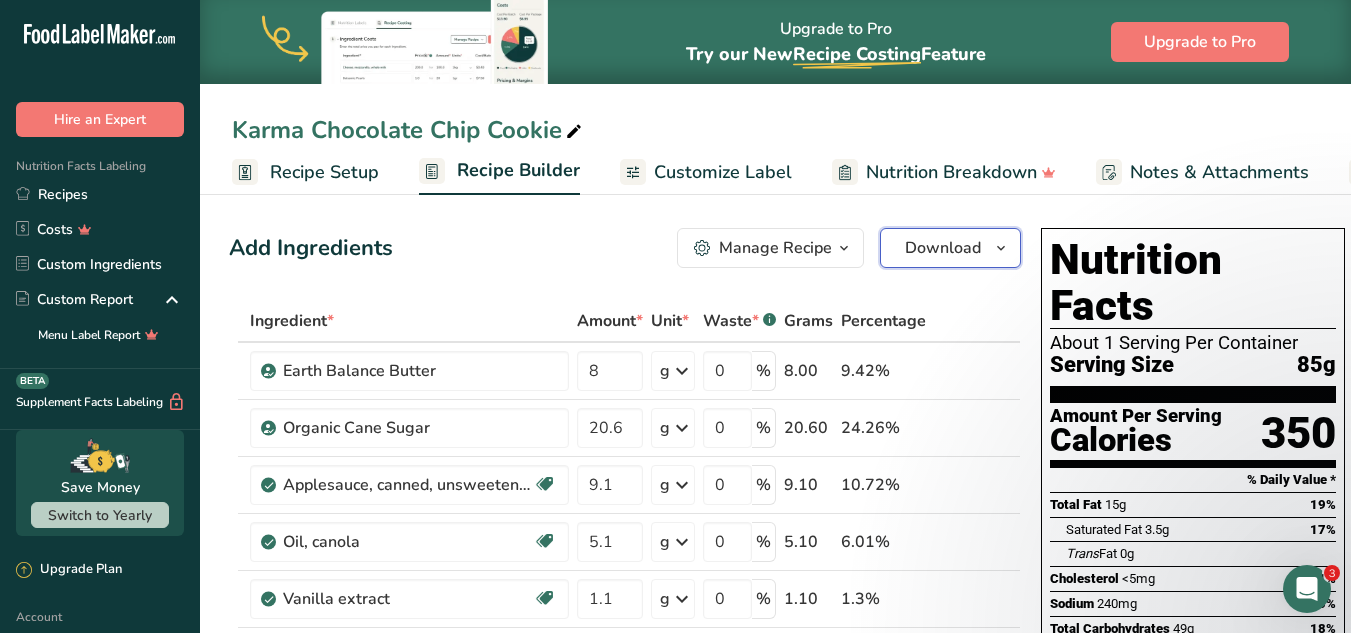 click on "Download" at bounding box center [943, 248] 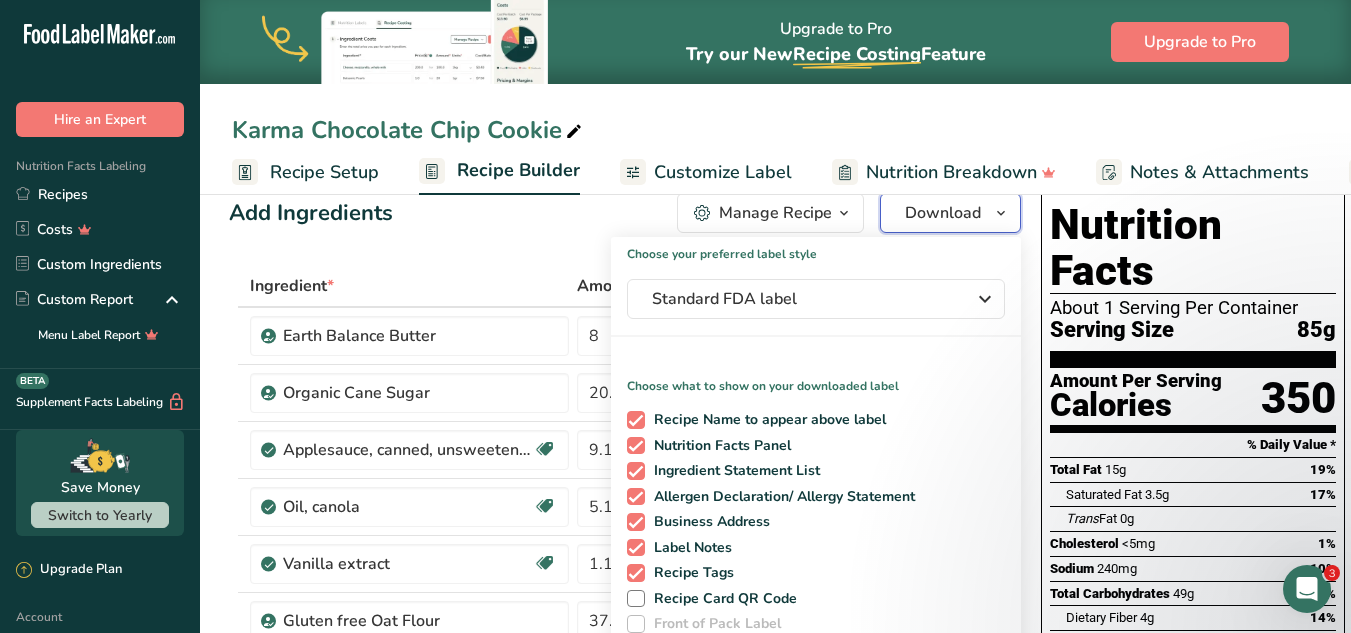 scroll, scrollTop: 36, scrollLeft: 0, axis: vertical 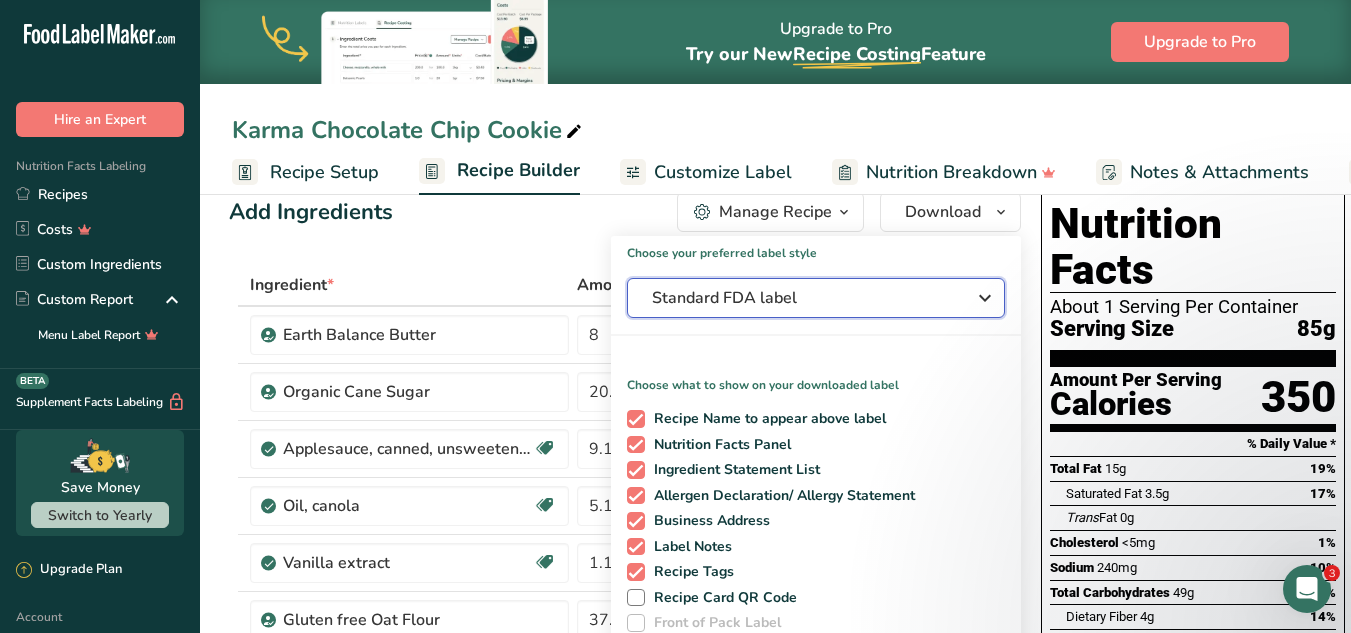 click on "Standard FDA label" at bounding box center (802, 298) 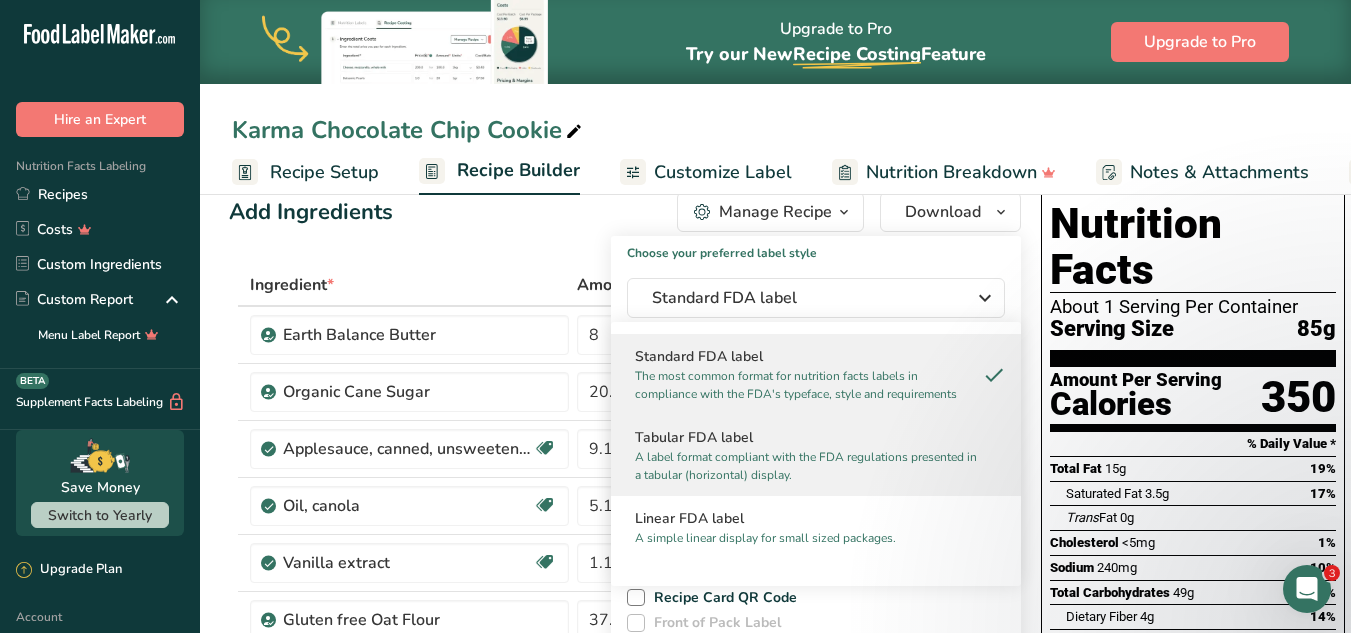 click on "Tabular FDA label" at bounding box center (816, 437) 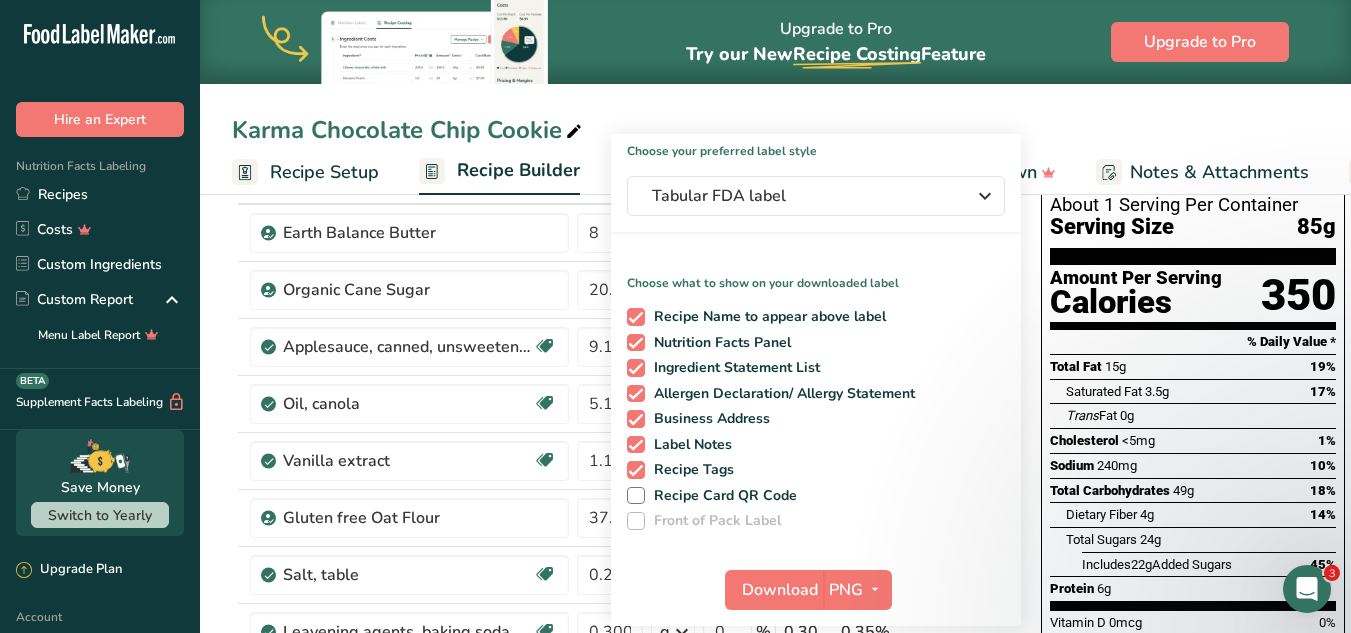 scroll, scrollTop: 139, scrollLeft: 0, axis: vertical 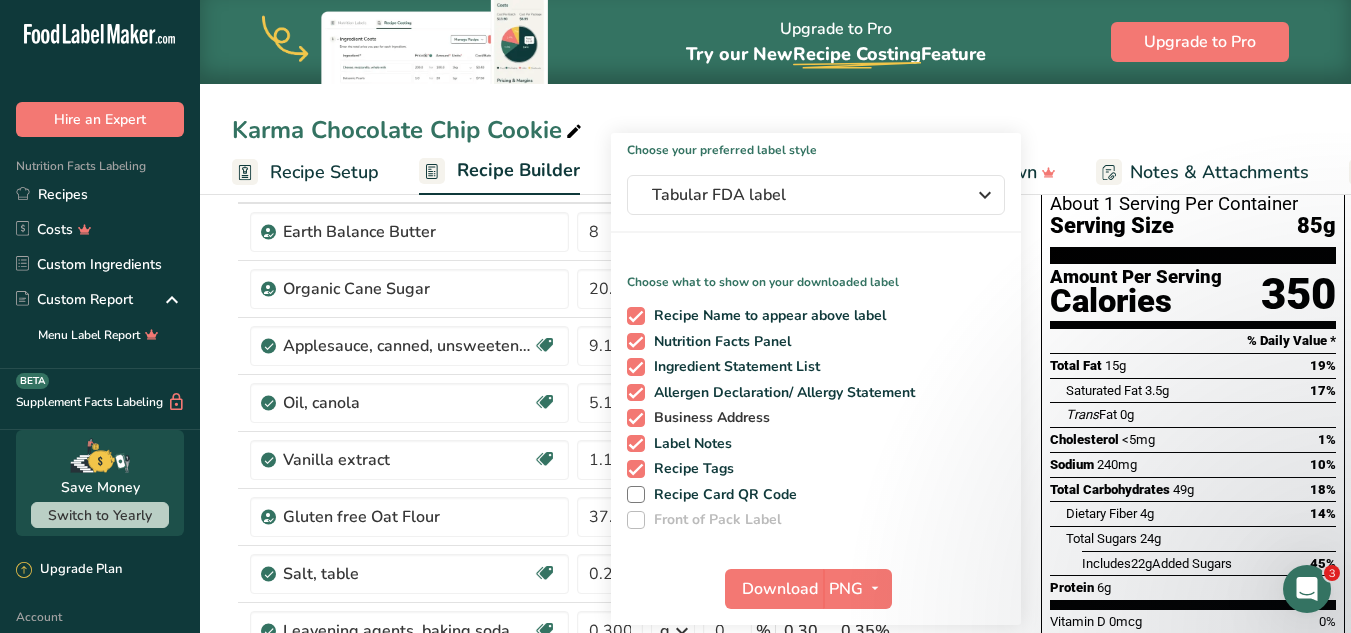 click at bounding box center [636, 418] 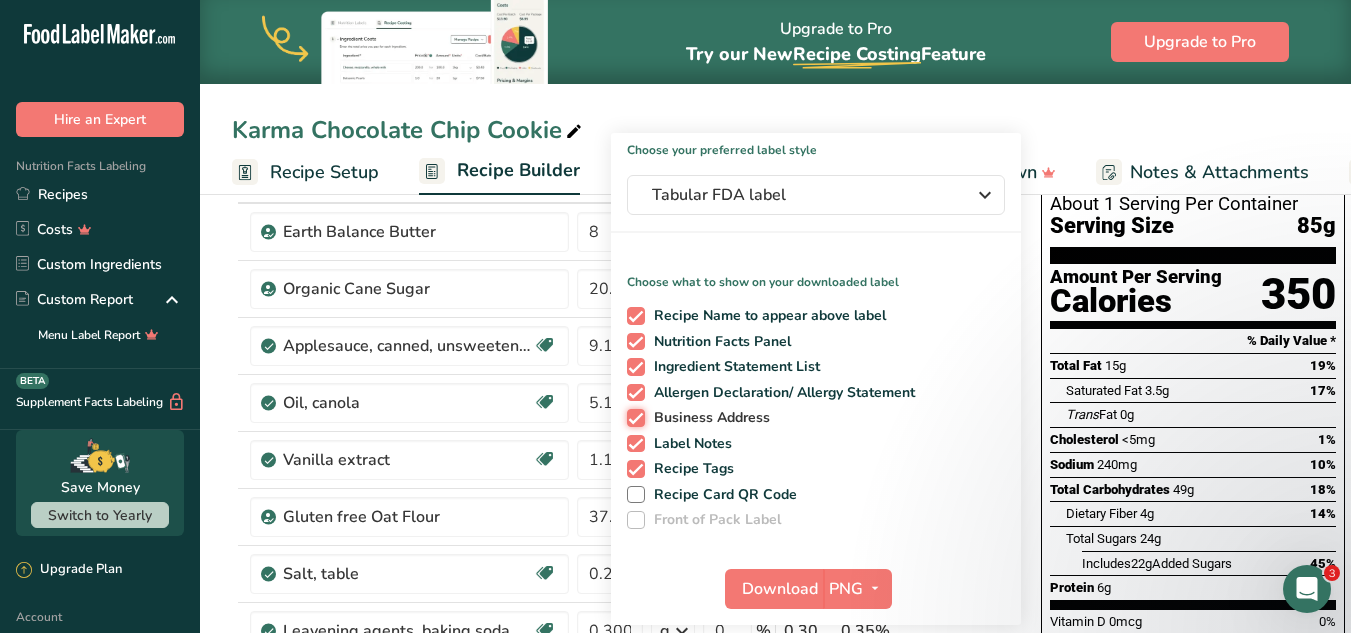 click on "Business Address" at bounding box center (633, 417) 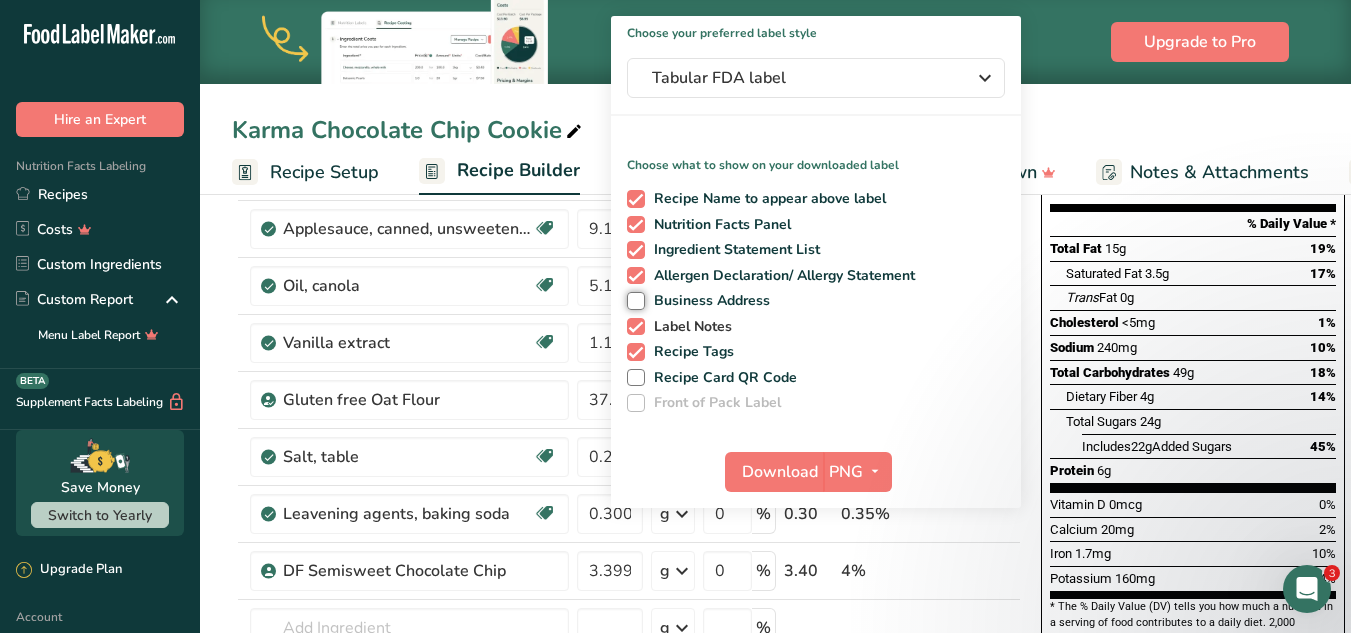 scroll, scrollTop: 257, scrollLeft: 0, axis: vertical 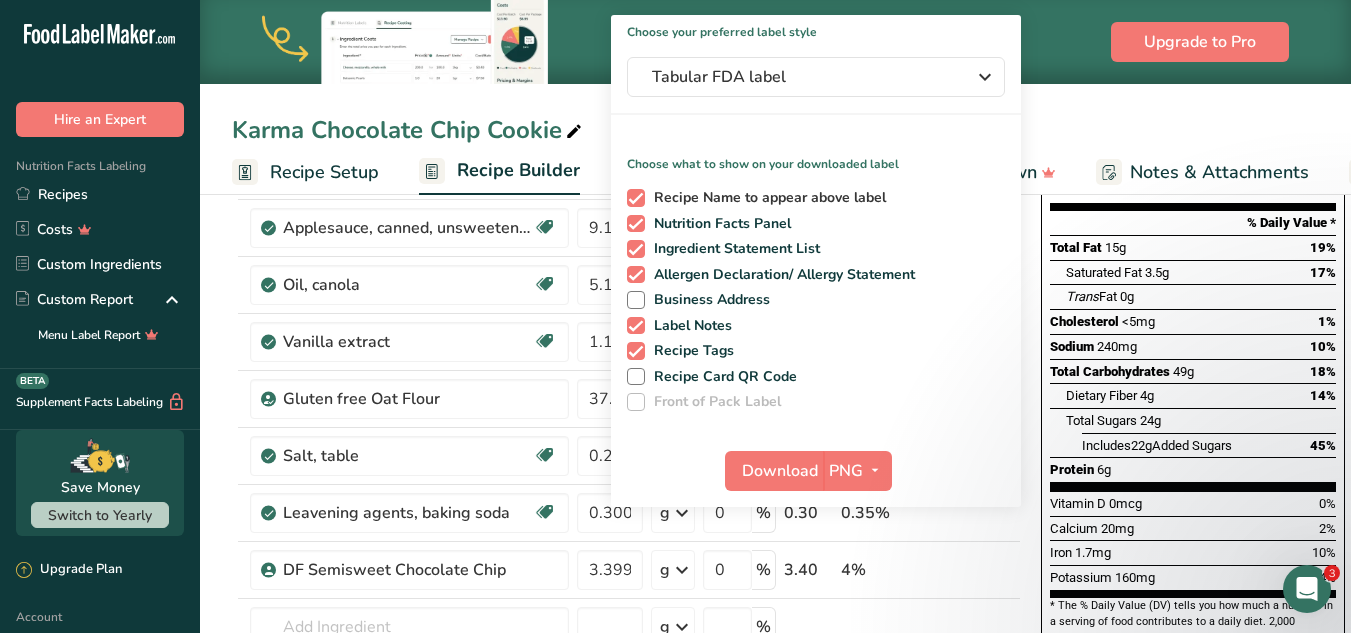 click at bounding box center [636, 198] 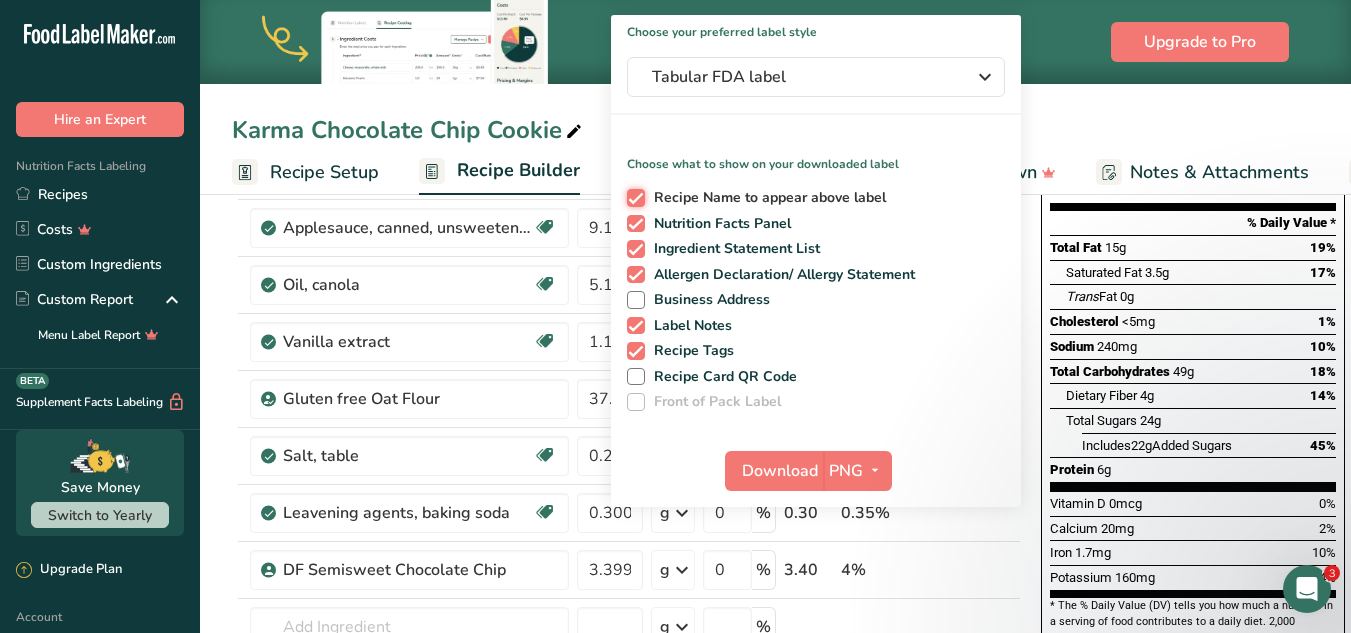 click on "Recipe Name to appear above label" at bounding box center [633, 197] 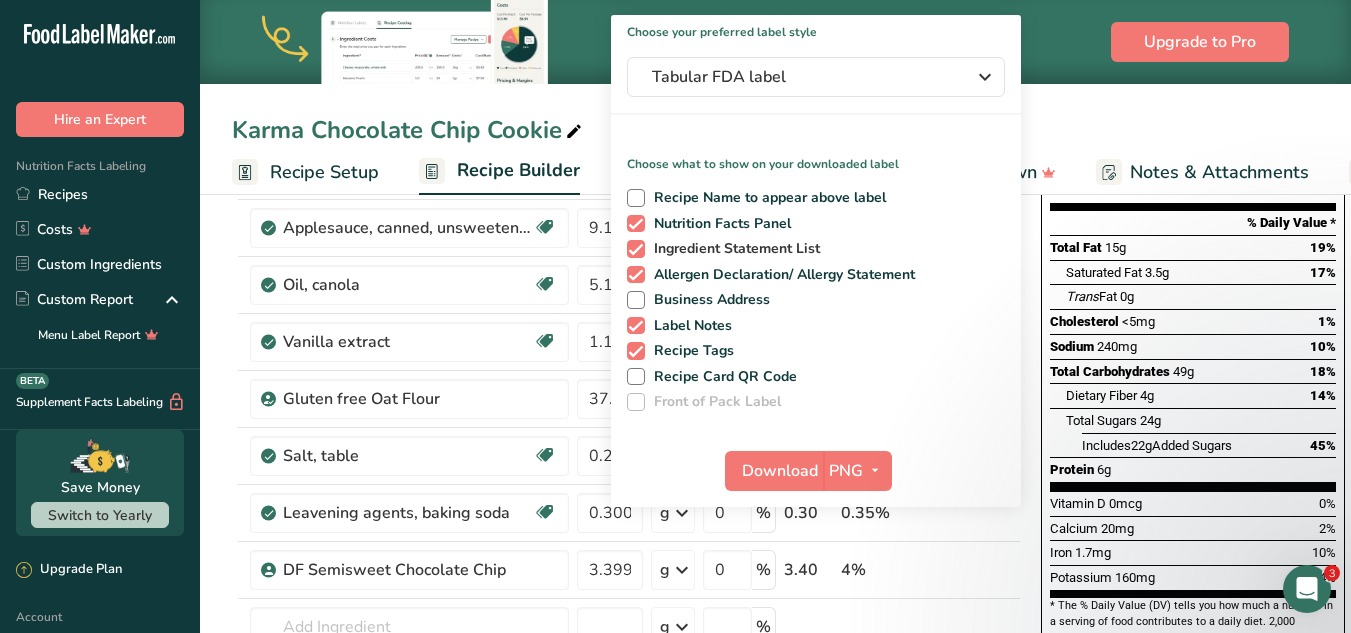 click at bounding box center [636, 249] 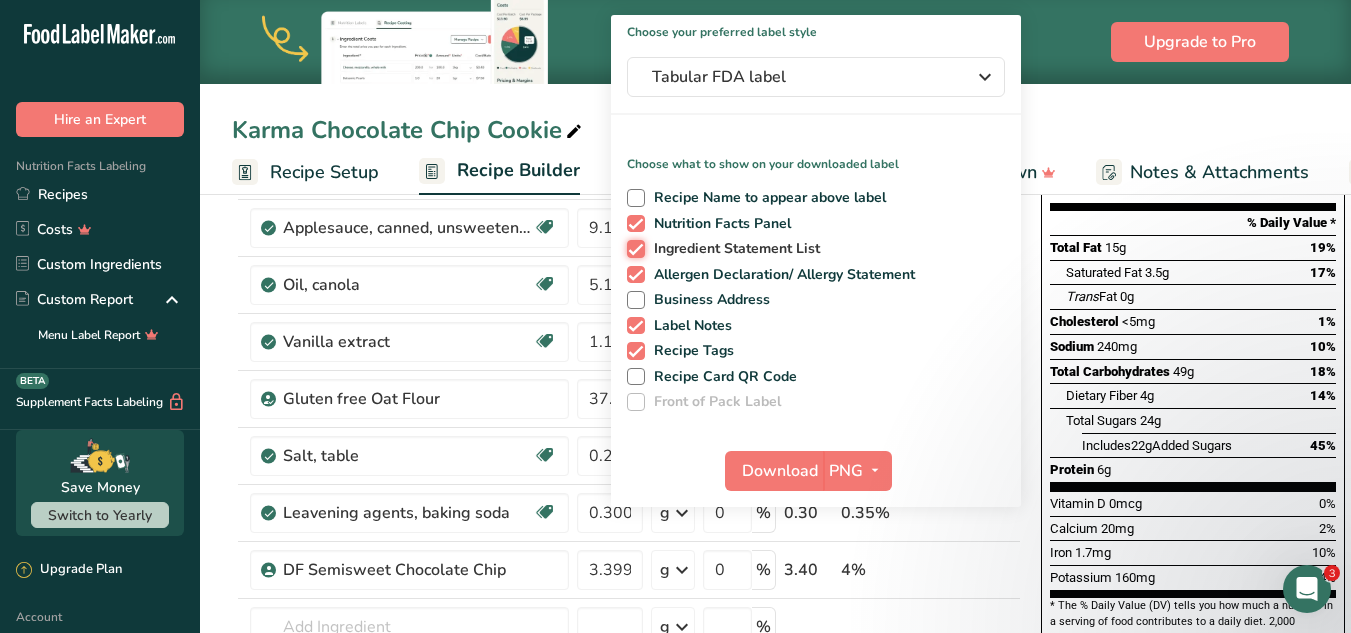 click on "Ingredient Statement List" at bounding box center [633, 248] 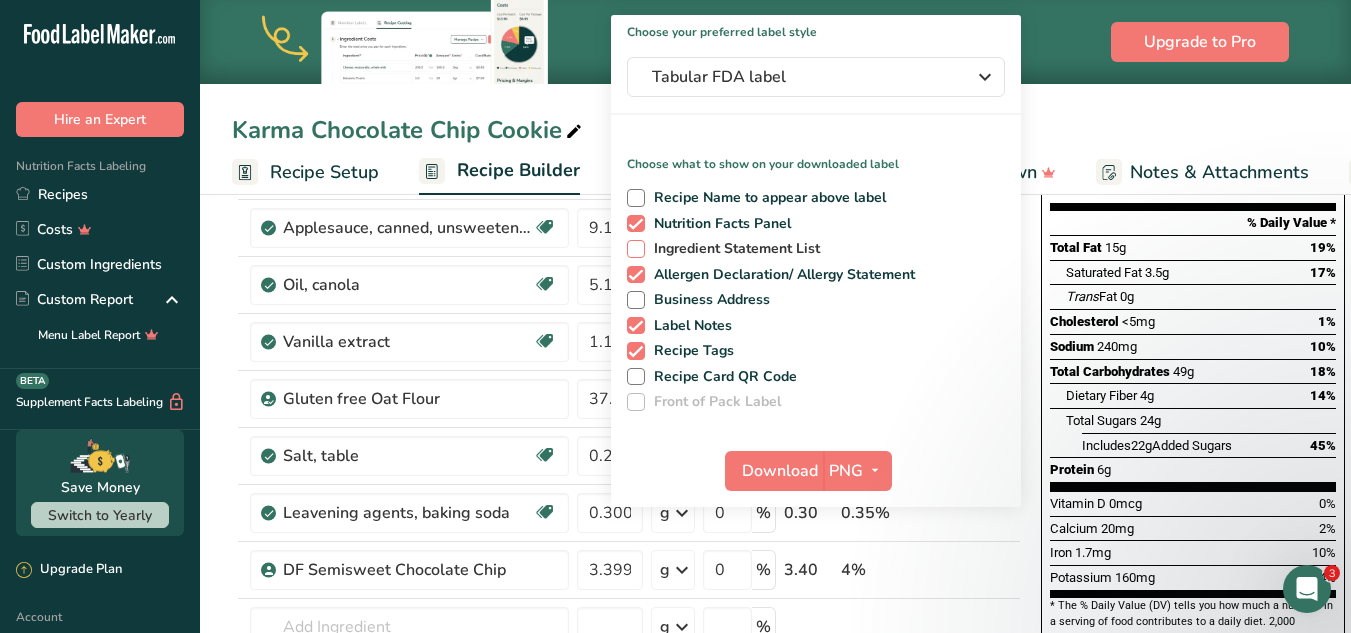 click at bounding box center [636, 249] 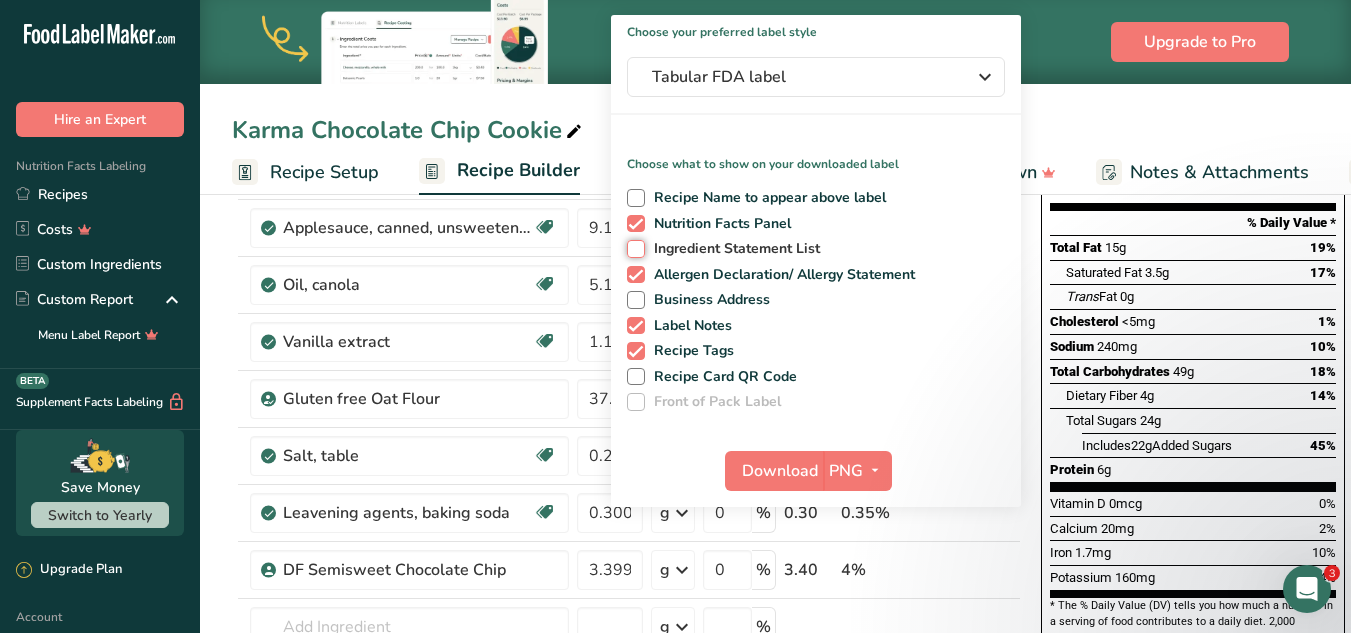 click on "Ingredient Statement List" at bounding box center (633, 248) 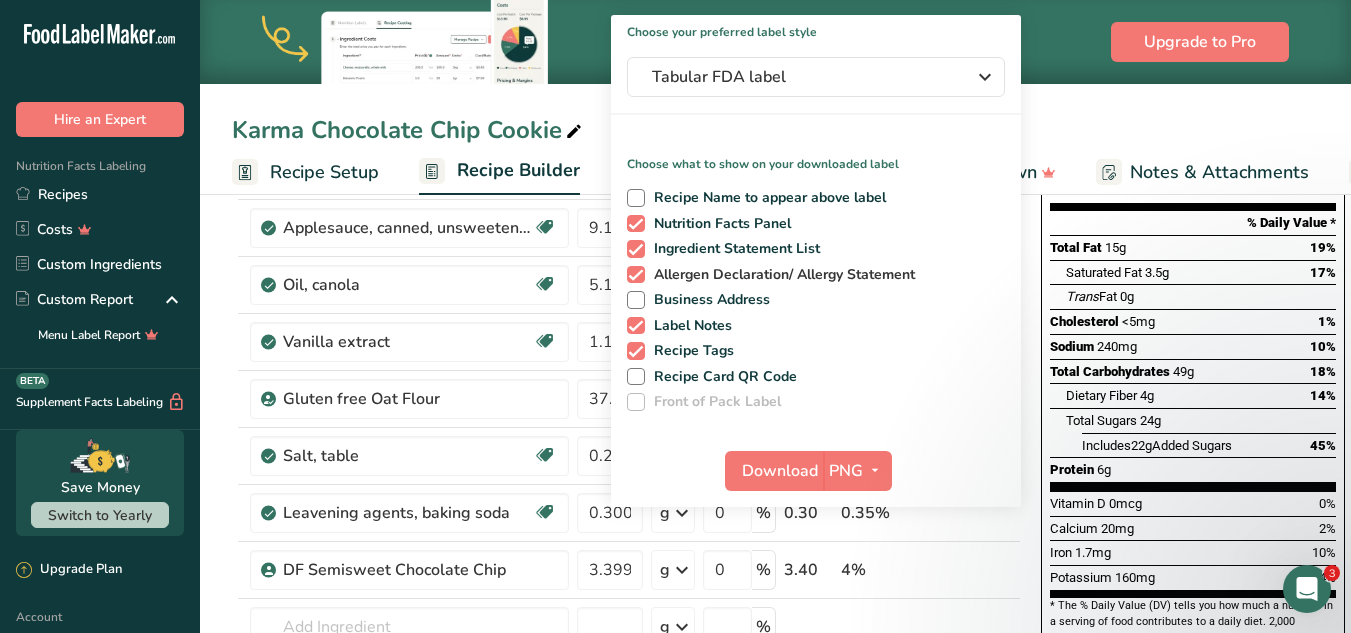 click at bounding box center [636, 275] 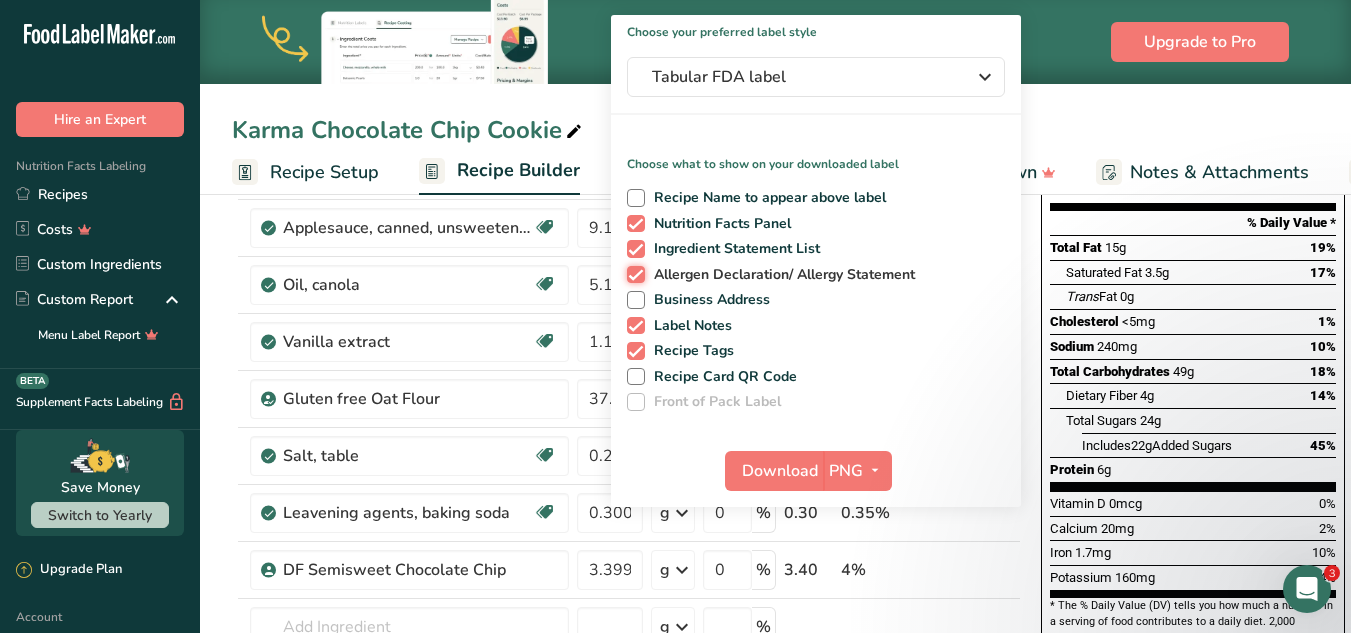 click on "Allergen Declaration/ Allergy Statement" at bounding box center (633, 274) 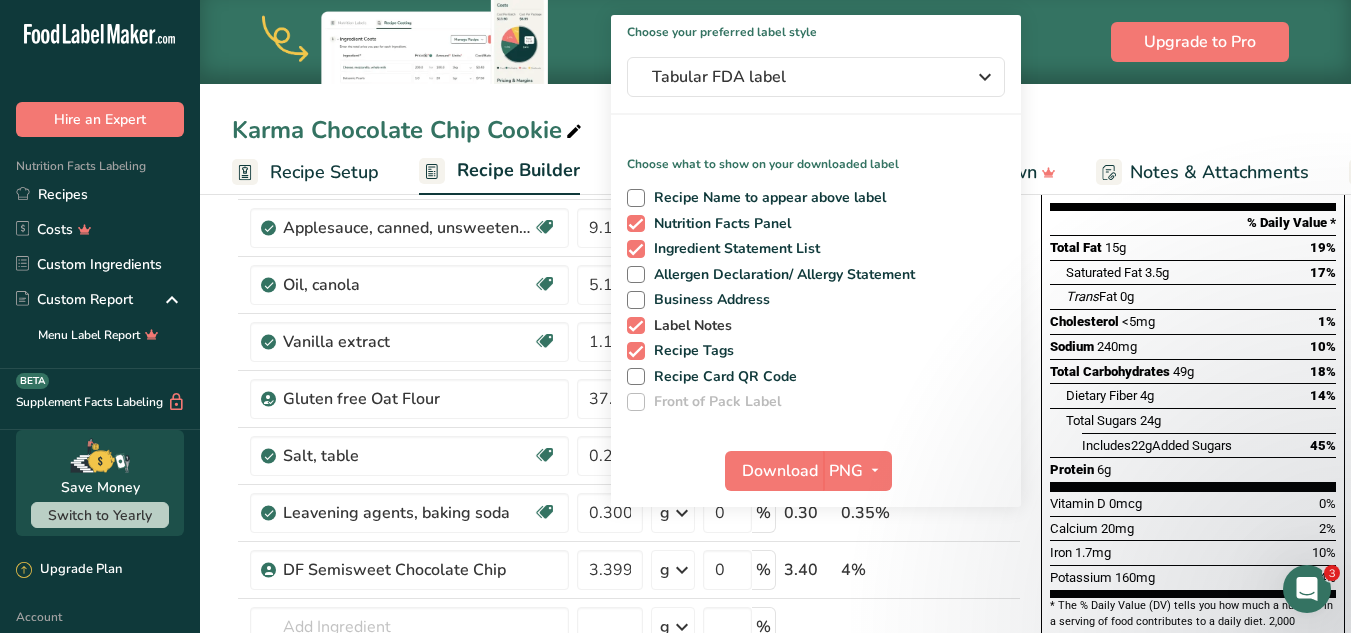 click at bounding box center [636, 326] 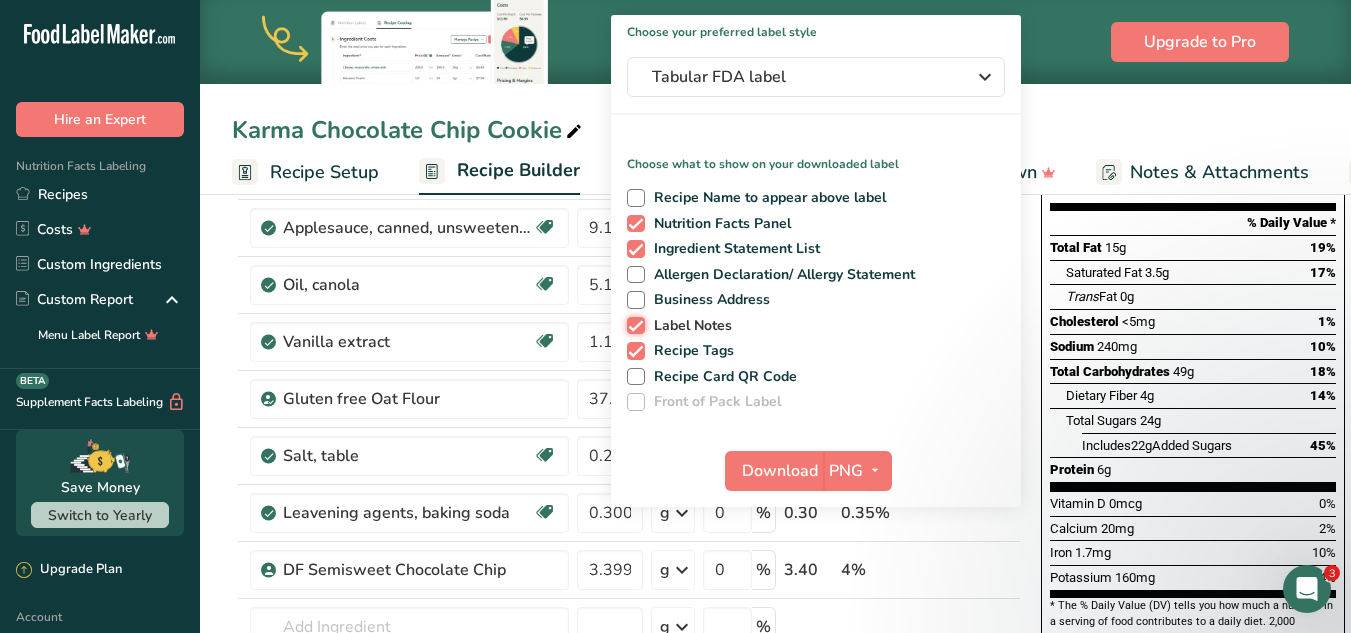 click on "Label Notes" at bounding box center (633, 325) 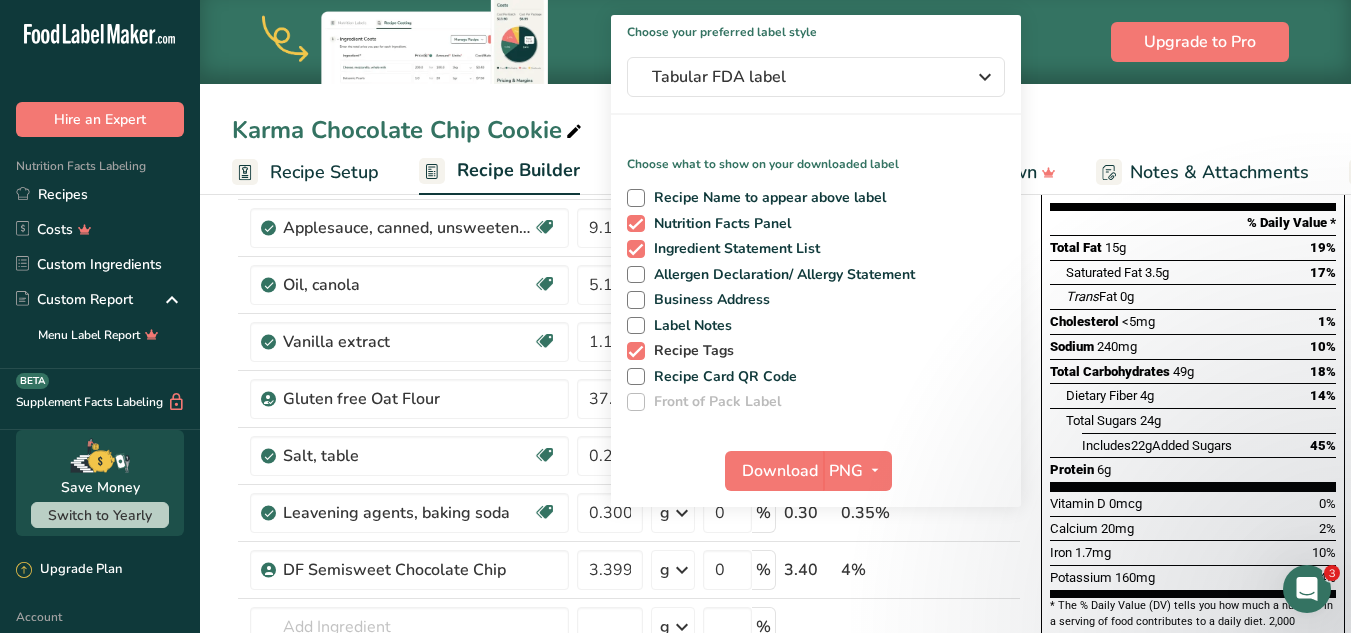 click at bounding box center [636, 351] 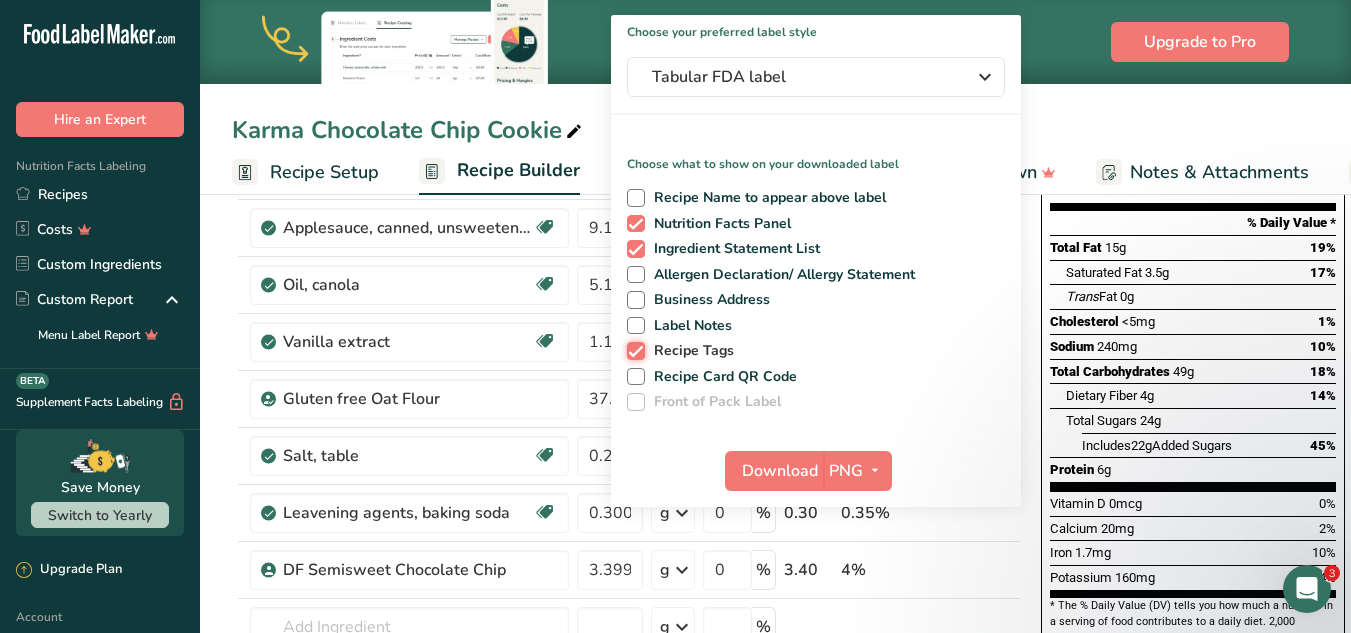 click on "Recipe Tags" at bounding box center [633, 350] 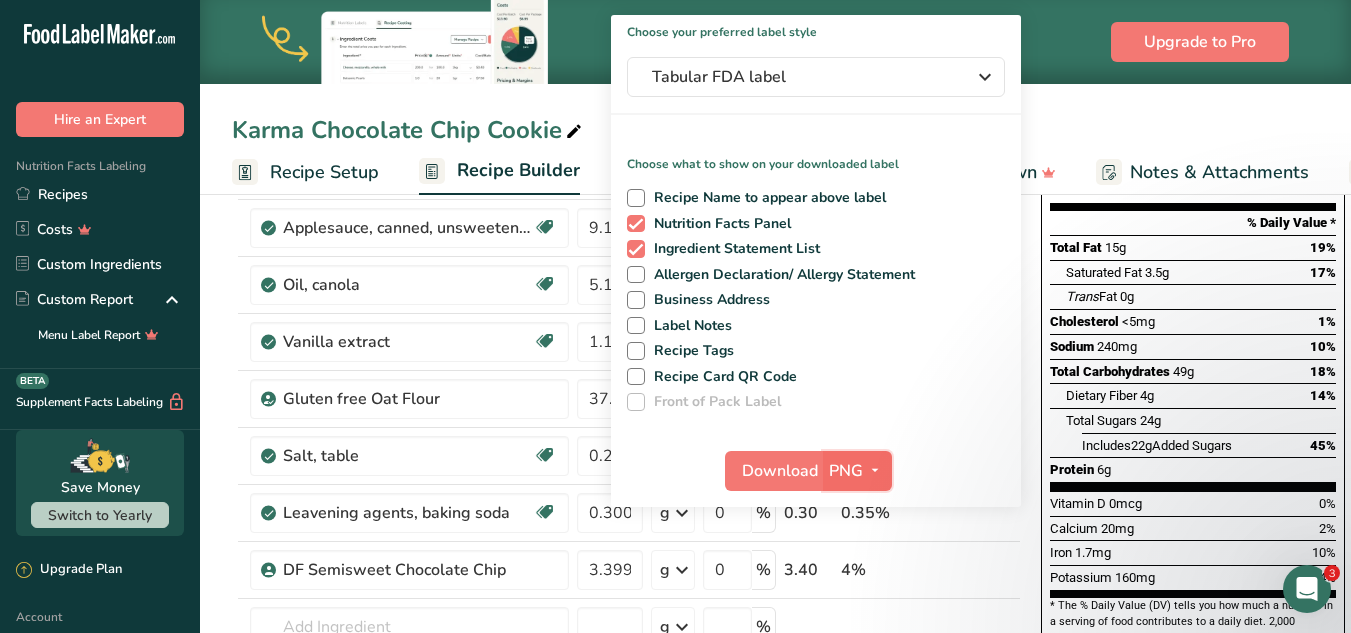 click at bounding box center (875, 470) 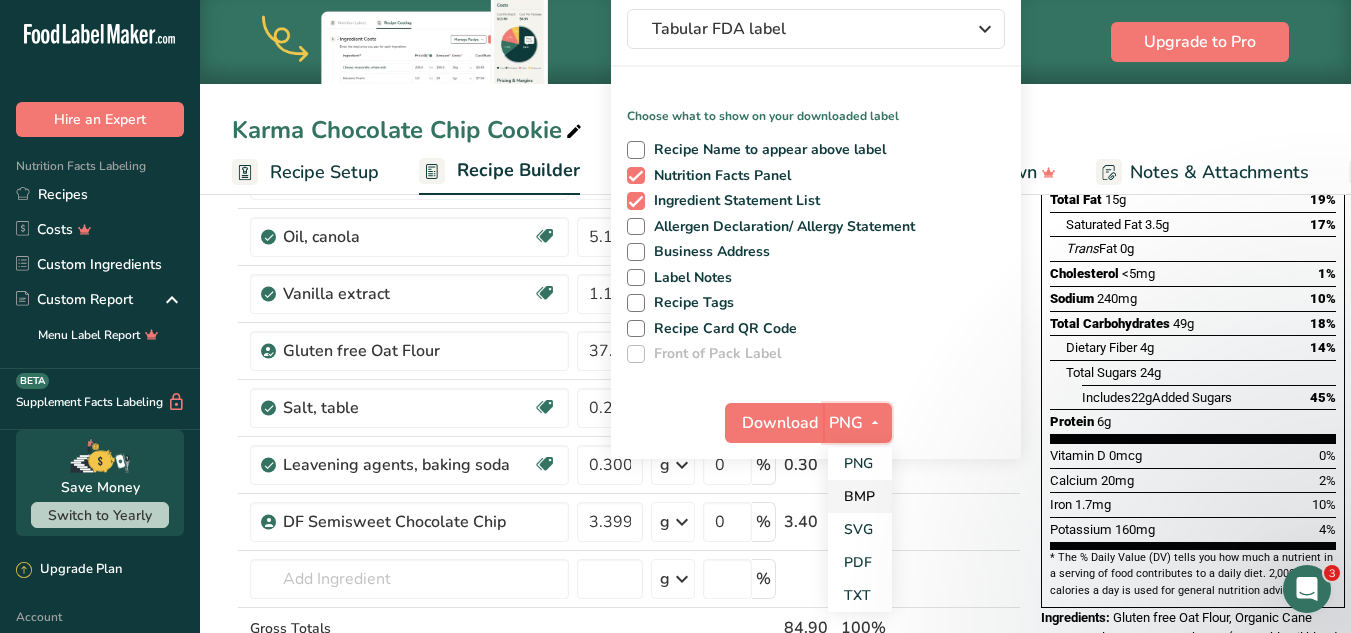 scroll, scrollTop: 311, scrollLeft: 0, axis: vertical 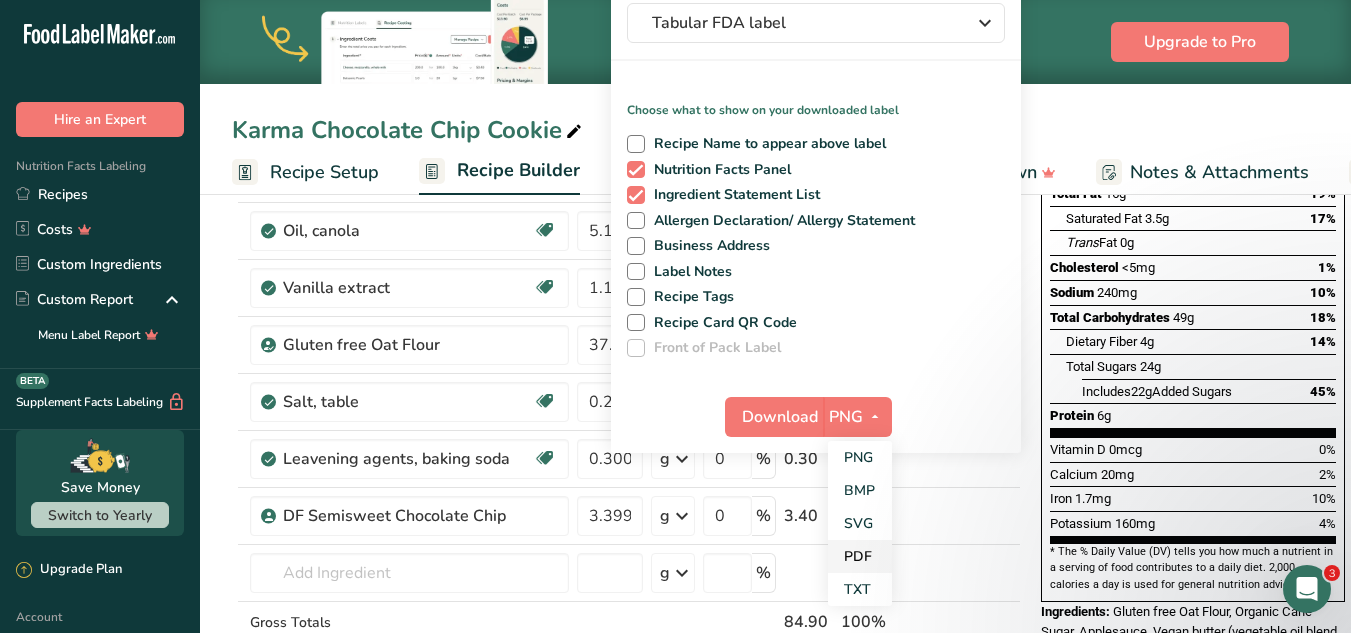 click on "PDF" at bounding box center [860, 556] 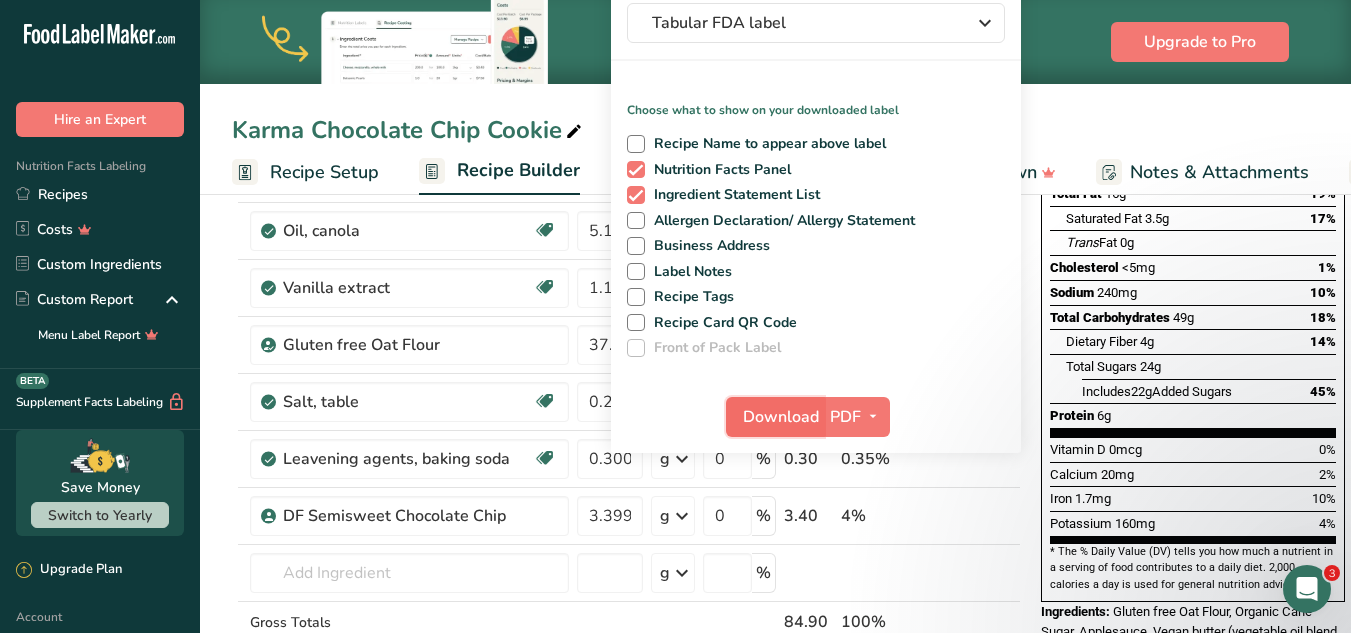 click on "Download" at bounding box center (781, 417) 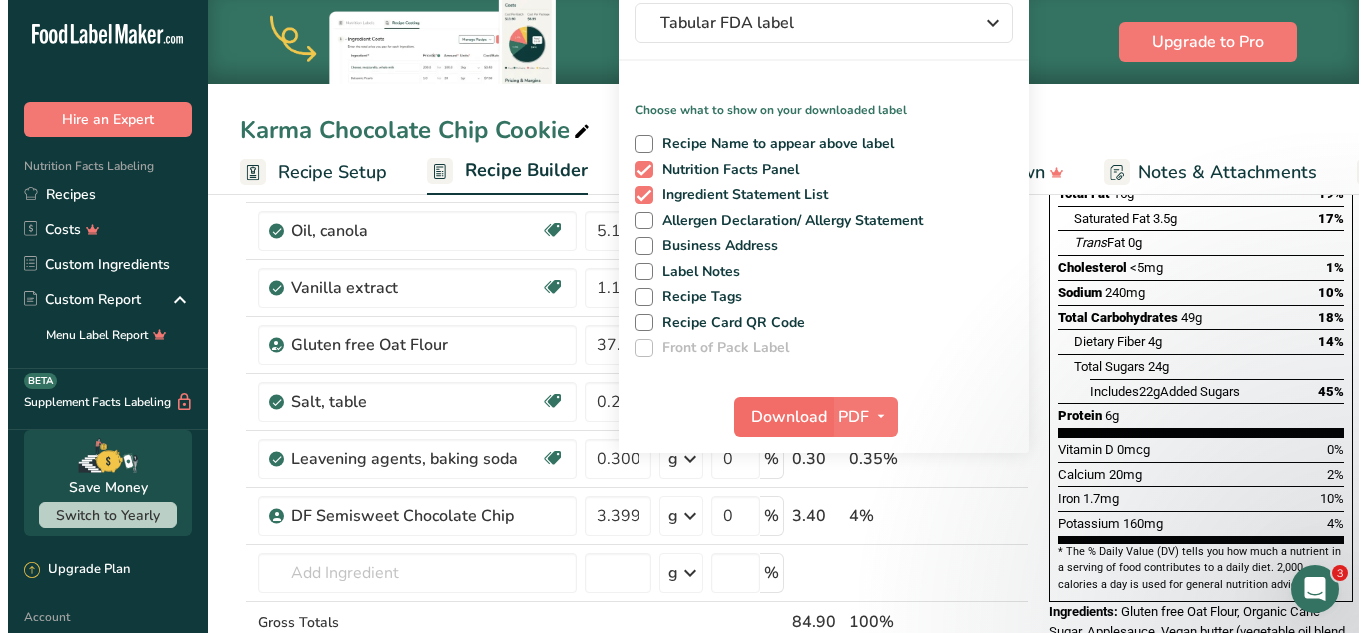 scroll, scrollTop: 0, scrollLeft: 0, axis: both 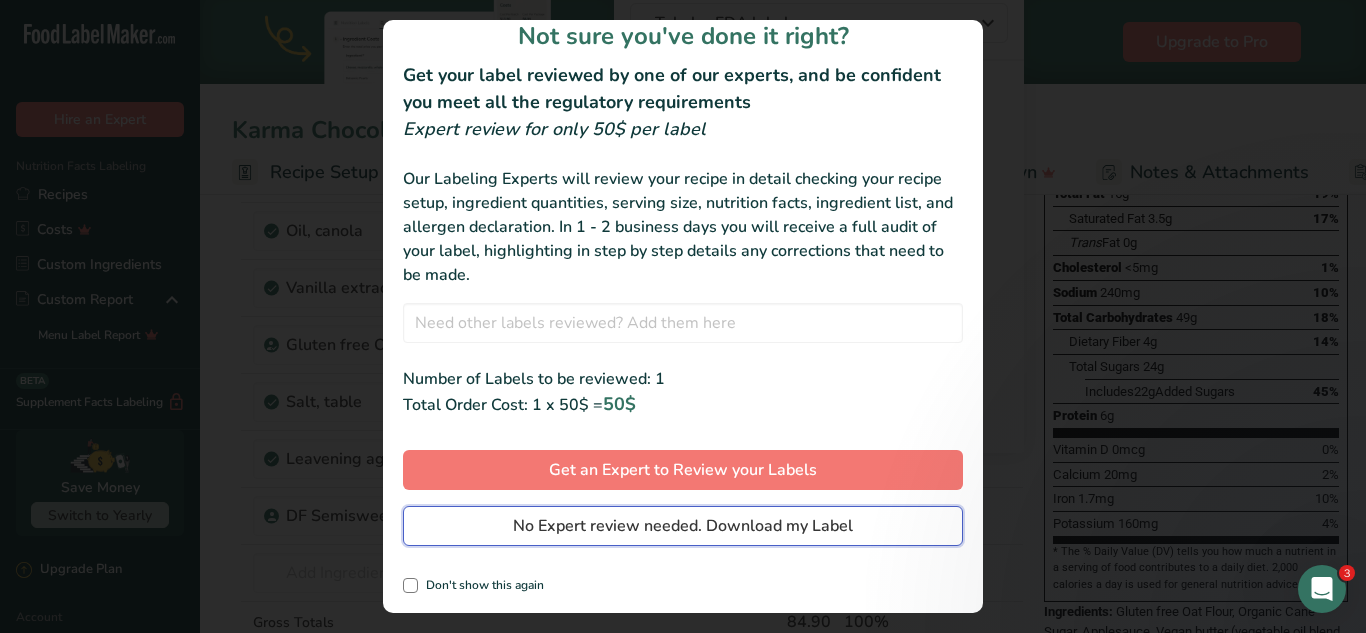 click on "No Expert review needed. Download my Label" at bounding box center [683, 526] 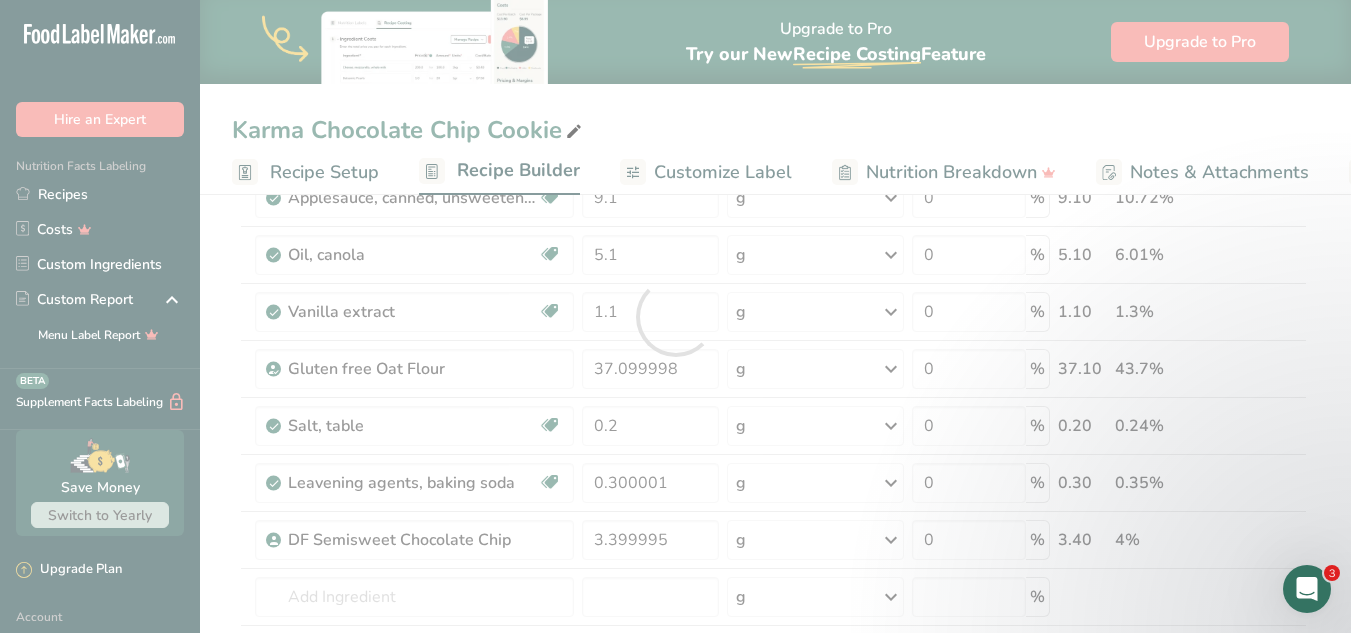 scroll, scrollTop: 0, scrollLeft: 0, axis: both 